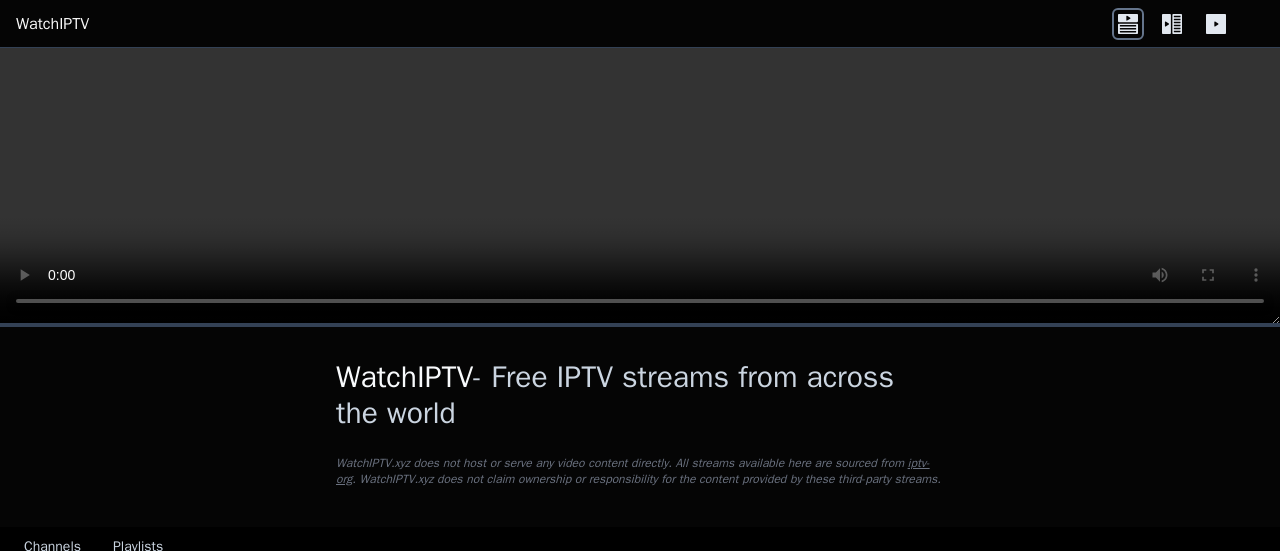 scroll, scrollTop: 0, scrollLeft: 0, axis: both 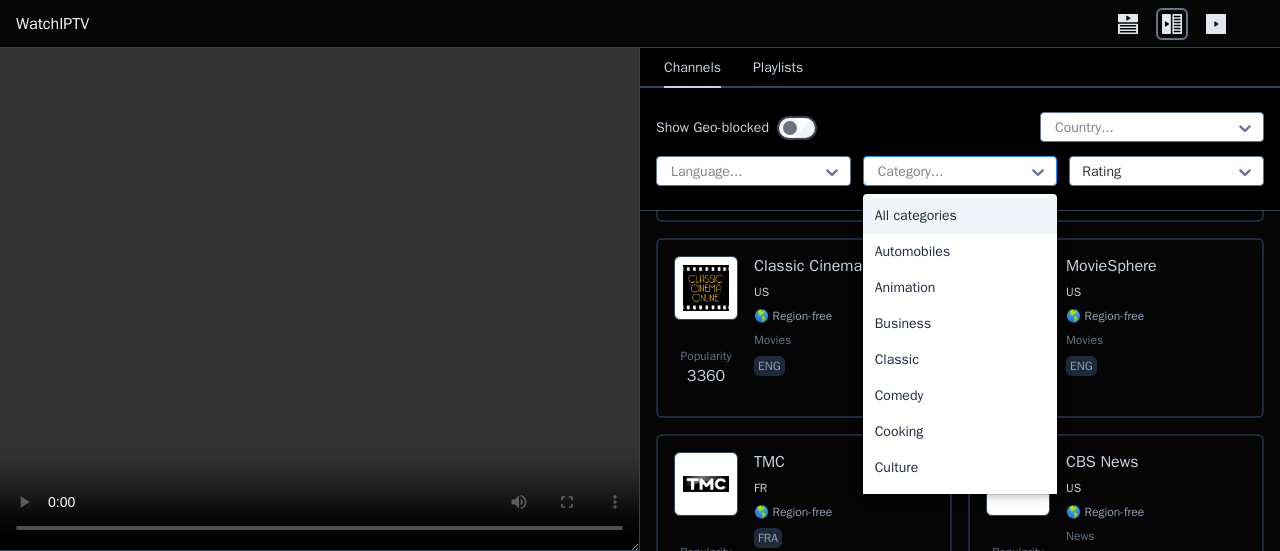 click at bounding box center [952, 172] 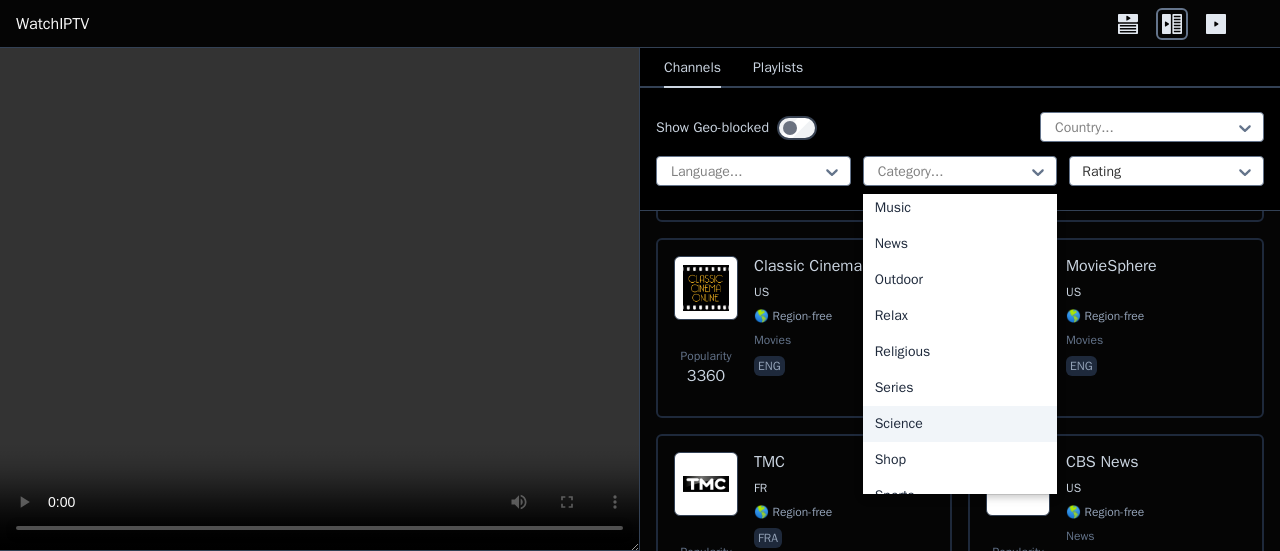 scroll, scrollTop: 600, scrollLeft: 0, axis: vertical 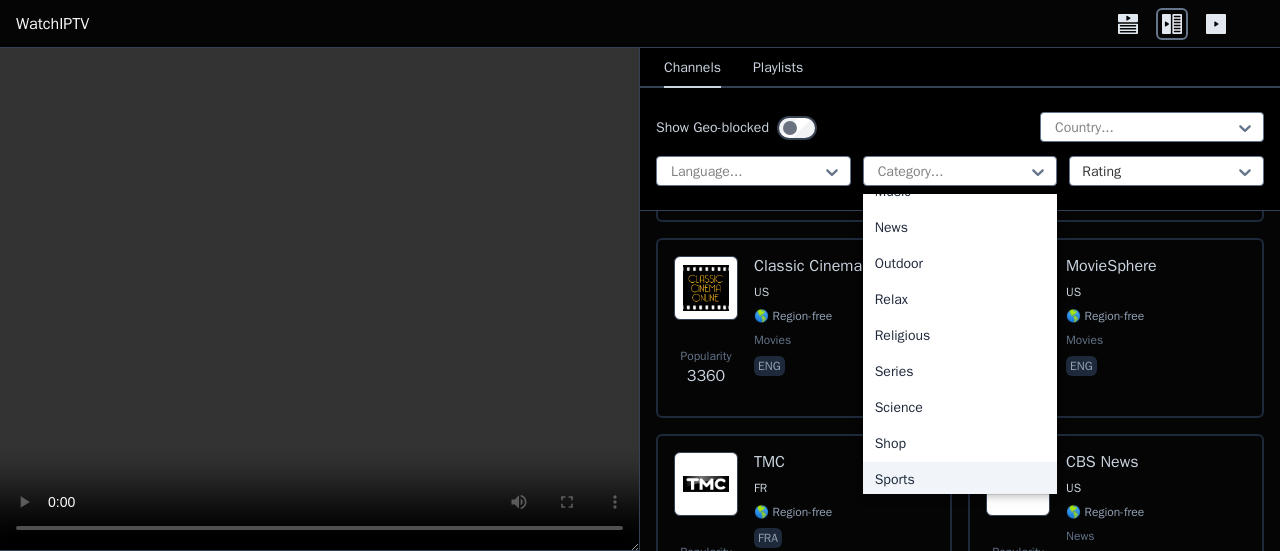 click on "Sports" at bounding box center (960, 480) 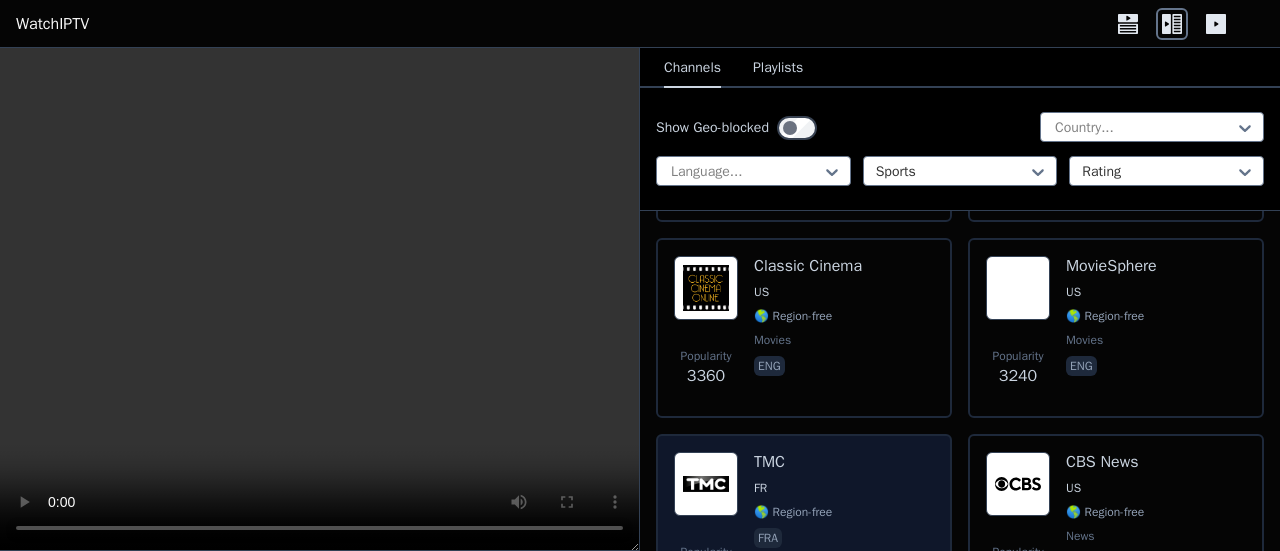scroll, scrollTop: 0, scrollLeft: 0, axis: both 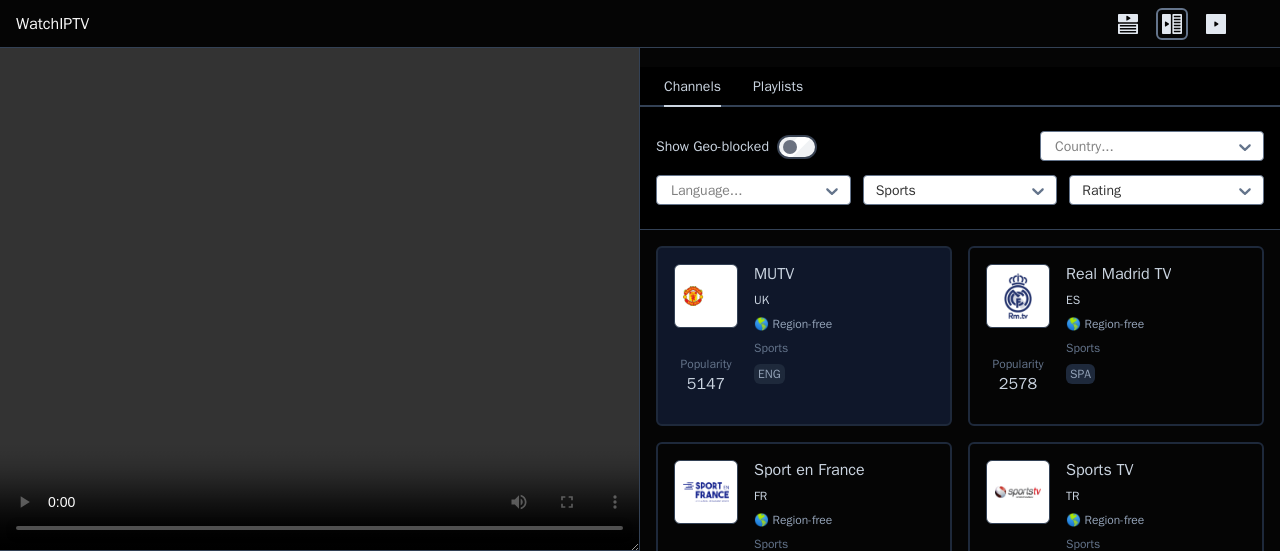 click on "Popularity 5147 MUTV UK 🌎 Region-free sports eng" at bounding box center [804, 336] 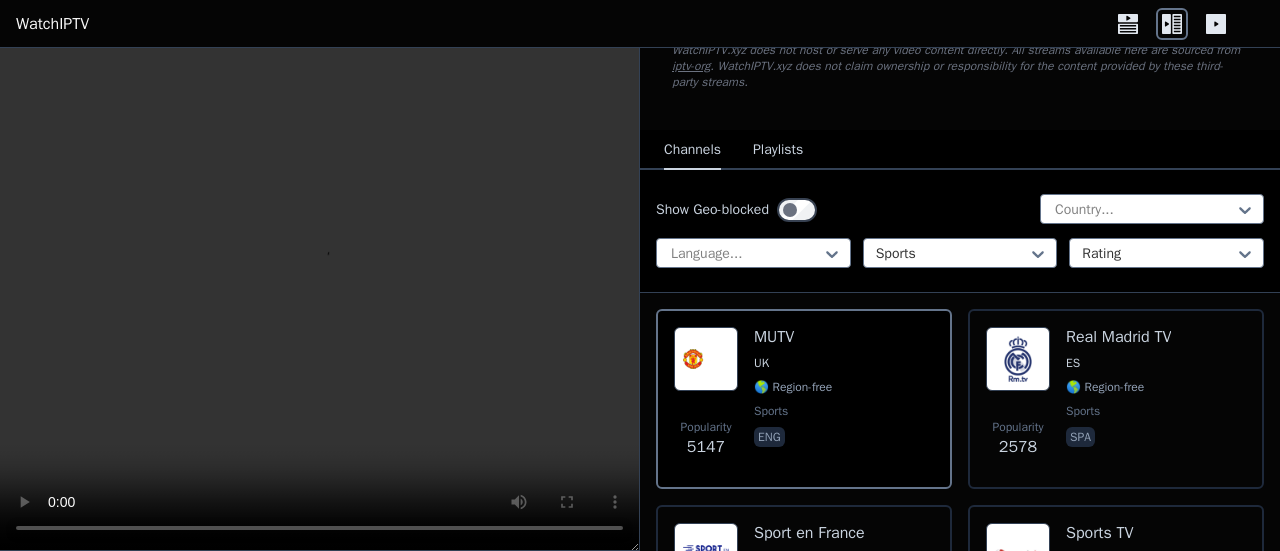 scroll, scrollTop: 100, scrollLeft: 0, axis: vertical 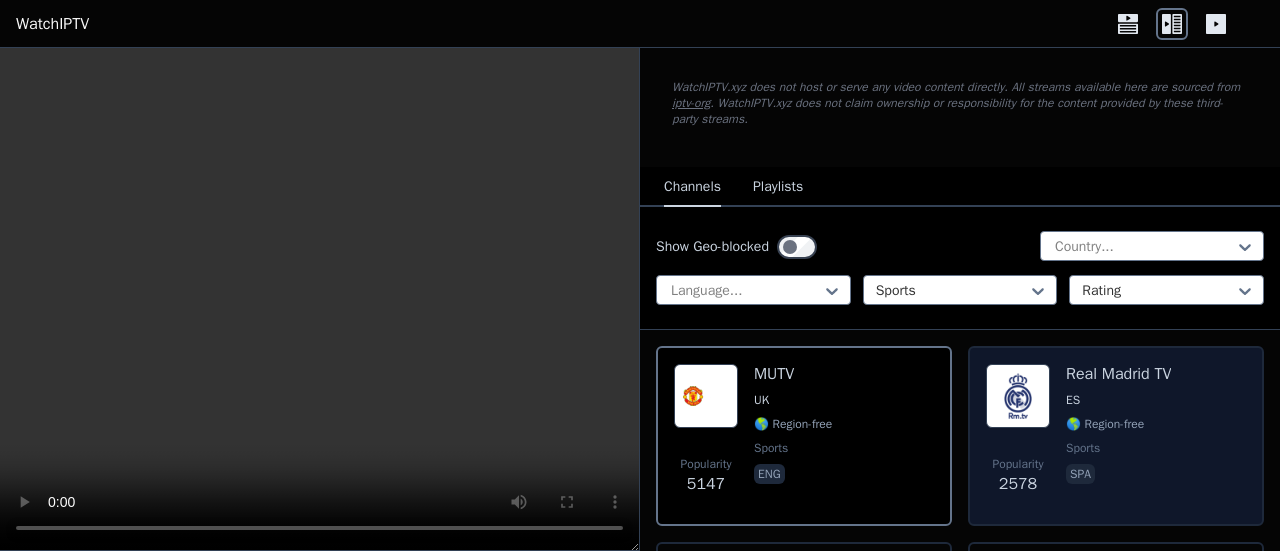 click on "🌎 Region-free" at bounding box center (1105, 424) 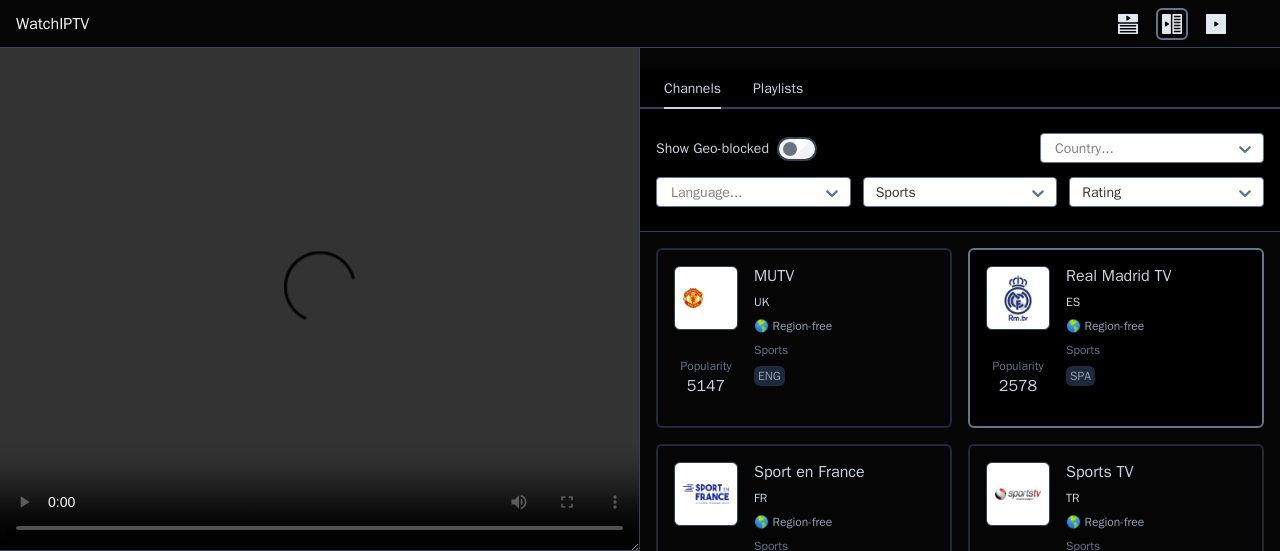scroll, scrollTop: 100, scrollLeft: 0, axis: vertical 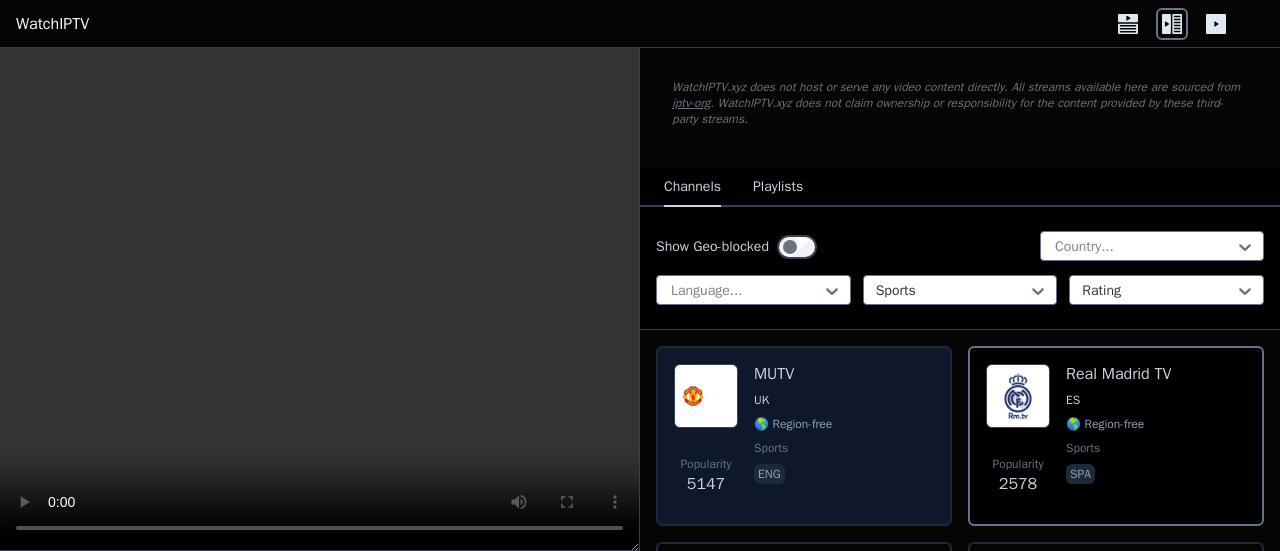 click on "Popularity 5147 MUTV UK 🌎 Region-free sports eng" at bounding box center (804, 436) 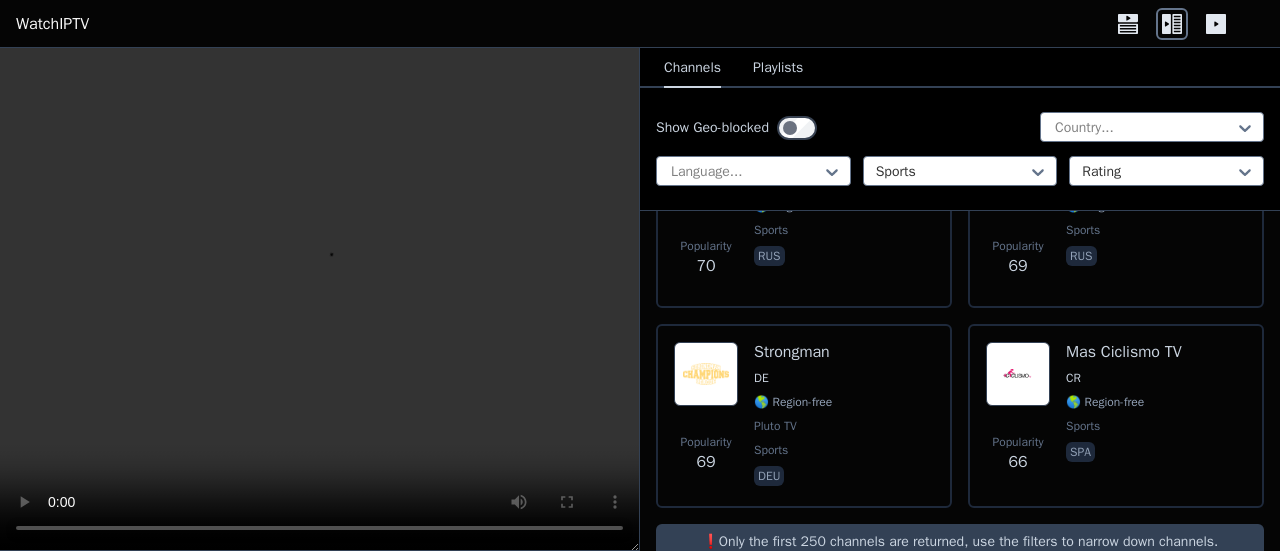 scroll, scrollTop: 10994, scrollLeft: 0, axis: vertical 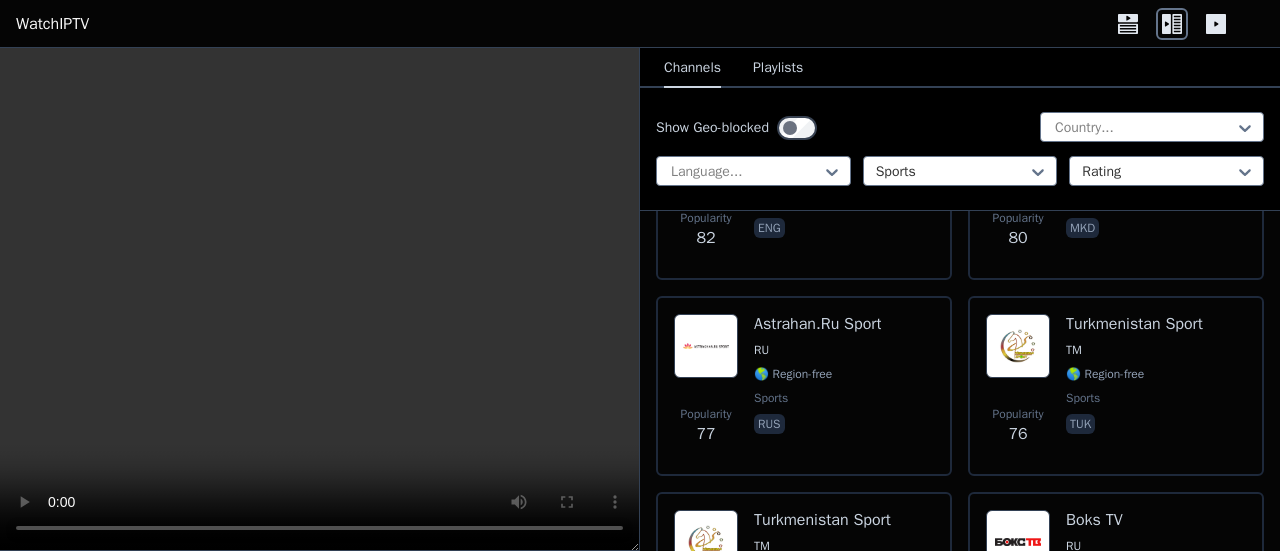 click on "Playlists" at bounding box center [778, 69] 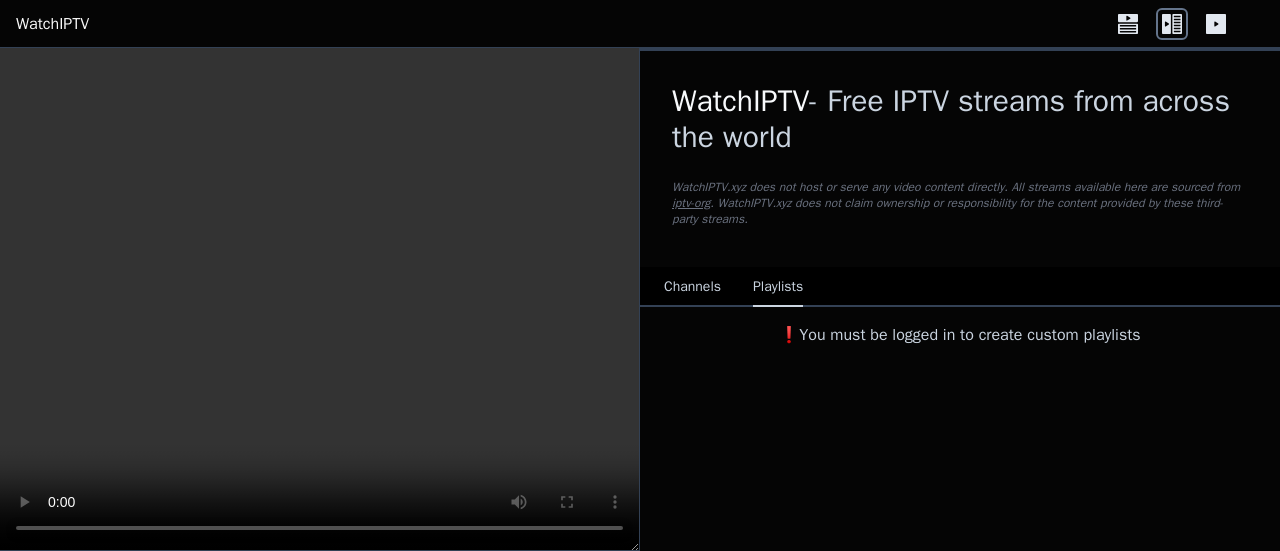 scroll, scrollTop: 0, scrollLeft: 0, axis: both 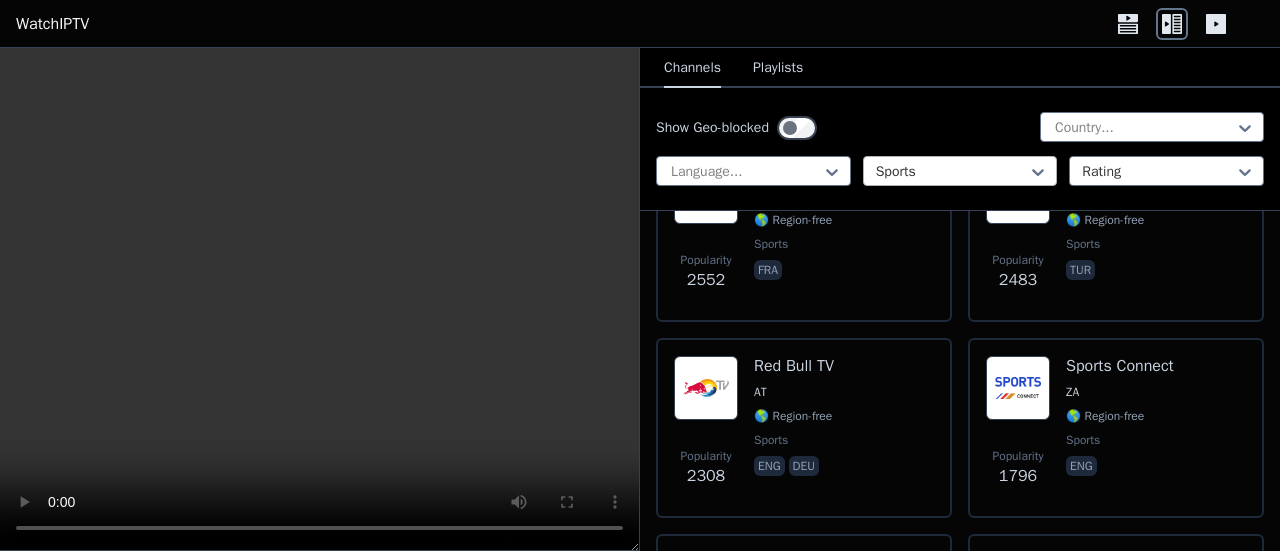 click at bounding box center (952, 172) 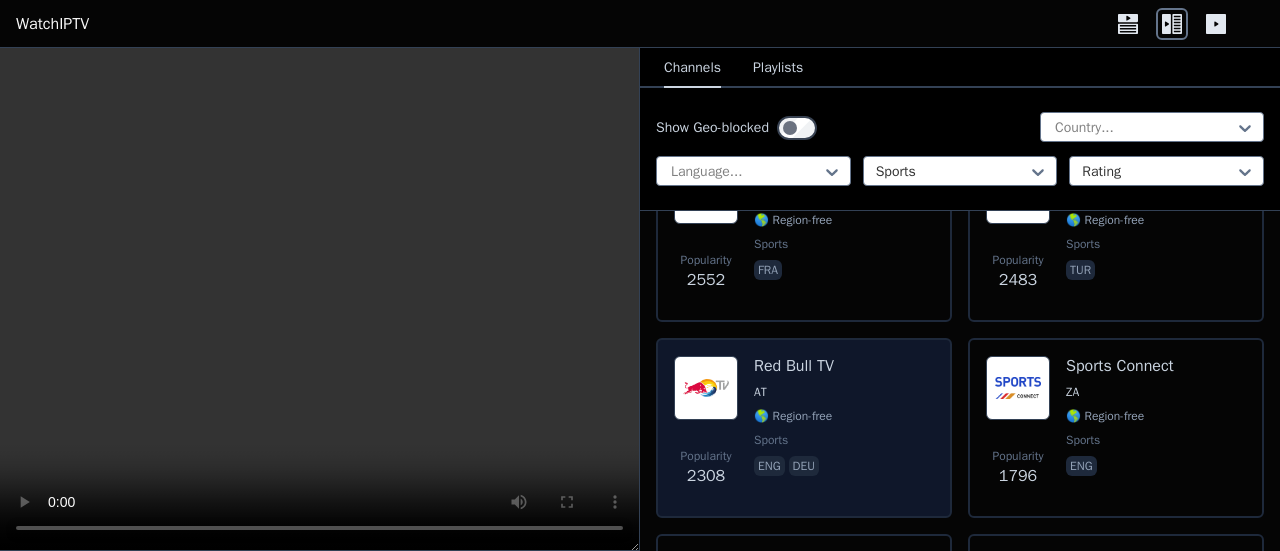 click on "Popularity 2308 Red Bull TV AT 🌎 Region-free sports eng deu" at bounding box center [804, 428] 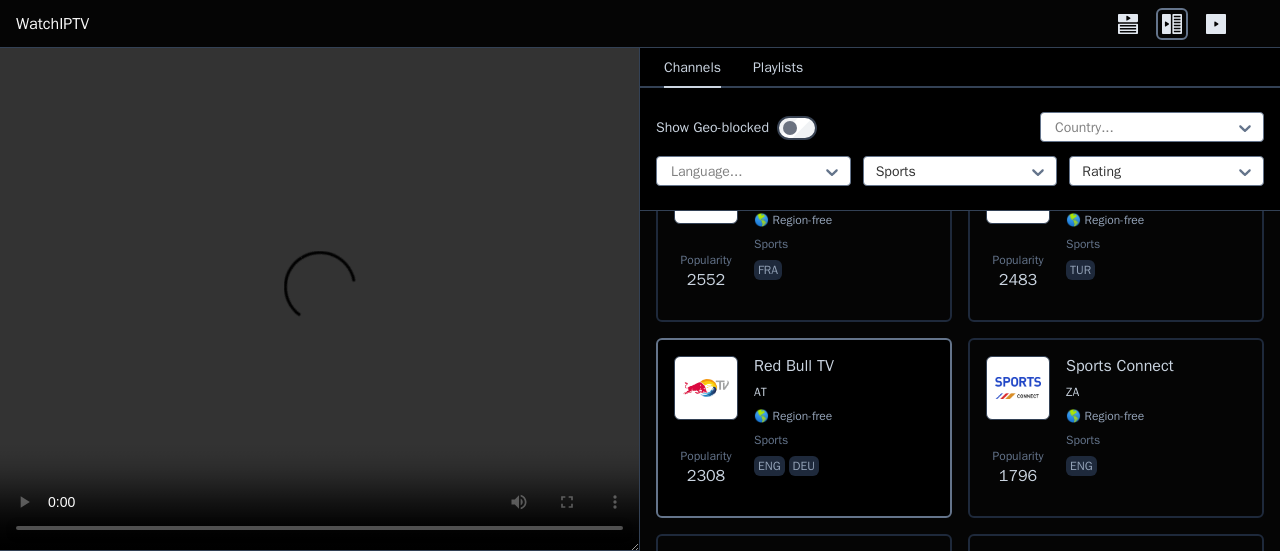 type 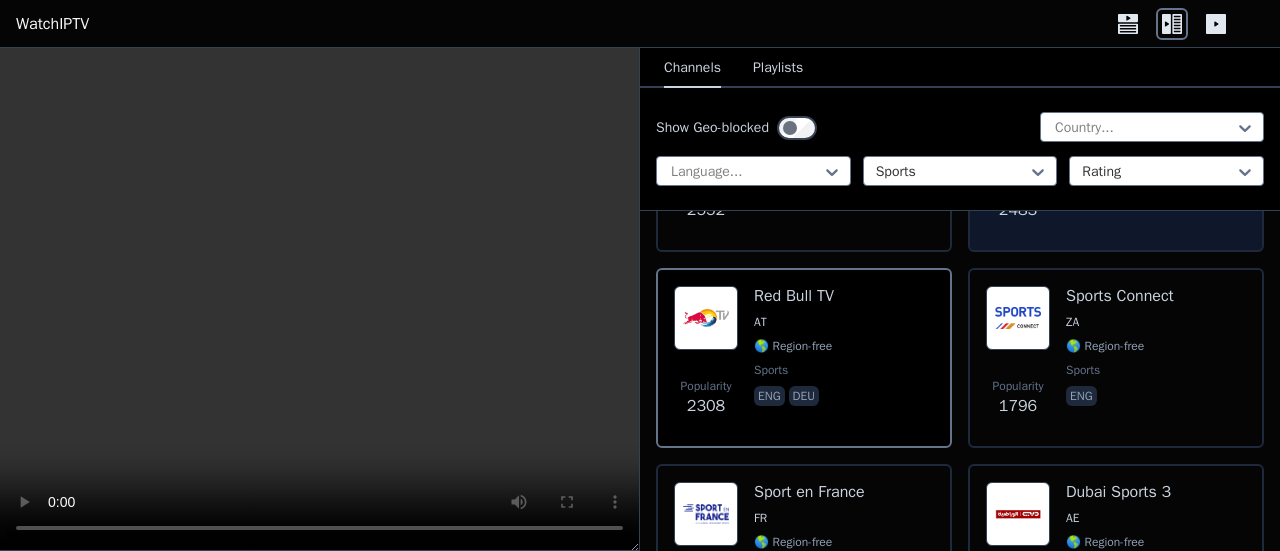scroll, scrollTop: 600, scrollLeft: 0, axis: vertical 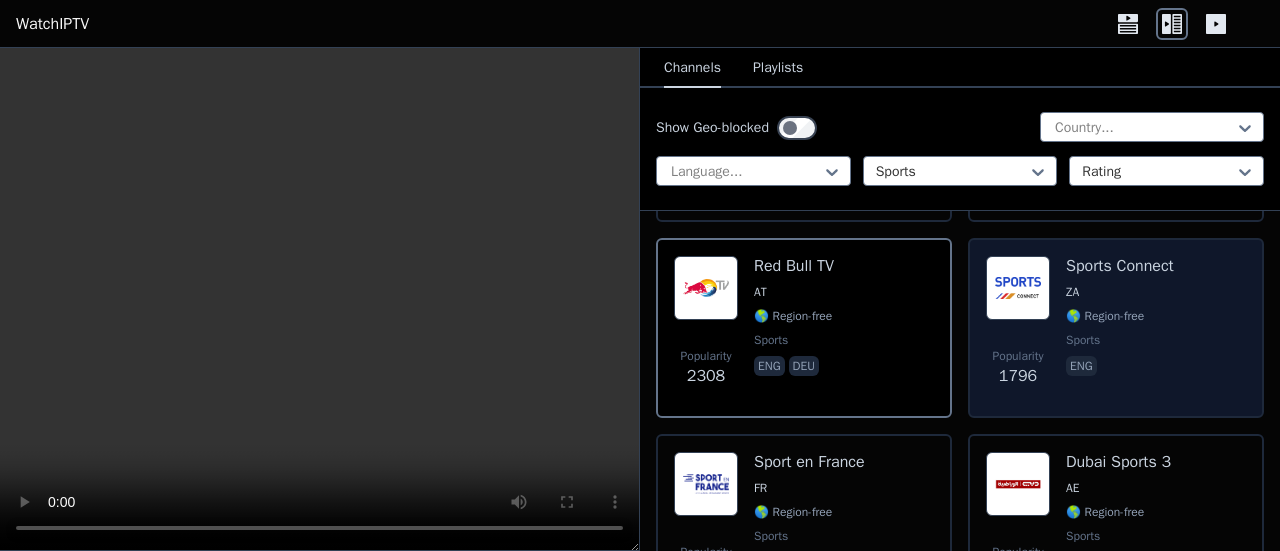 click on "eng" at bounding box center [1120, 368] 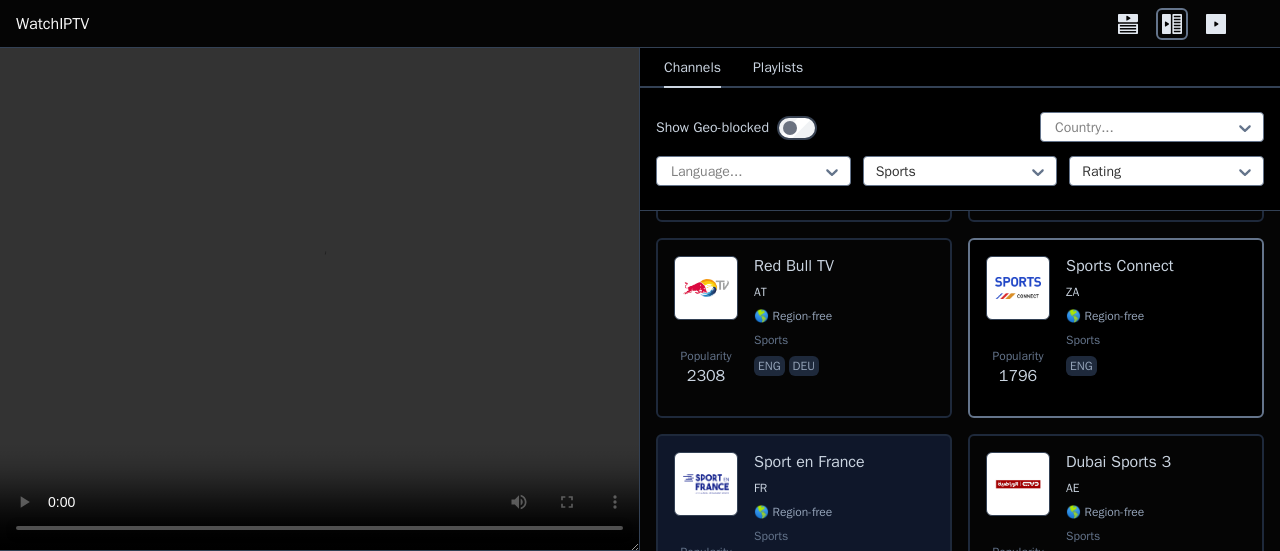 scroll, scrollTop: 900, scrollLeft: 0, axis: vertical 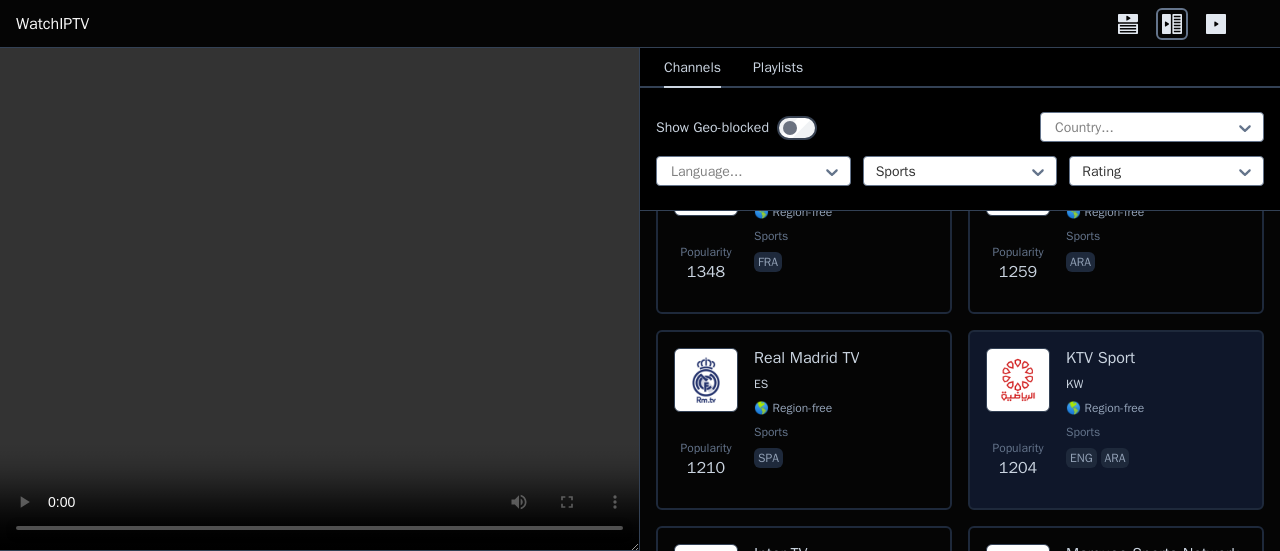 click on "KTV Sport KW 🌎 Region-free sports eng ara" at bounding box center [1105, 420] 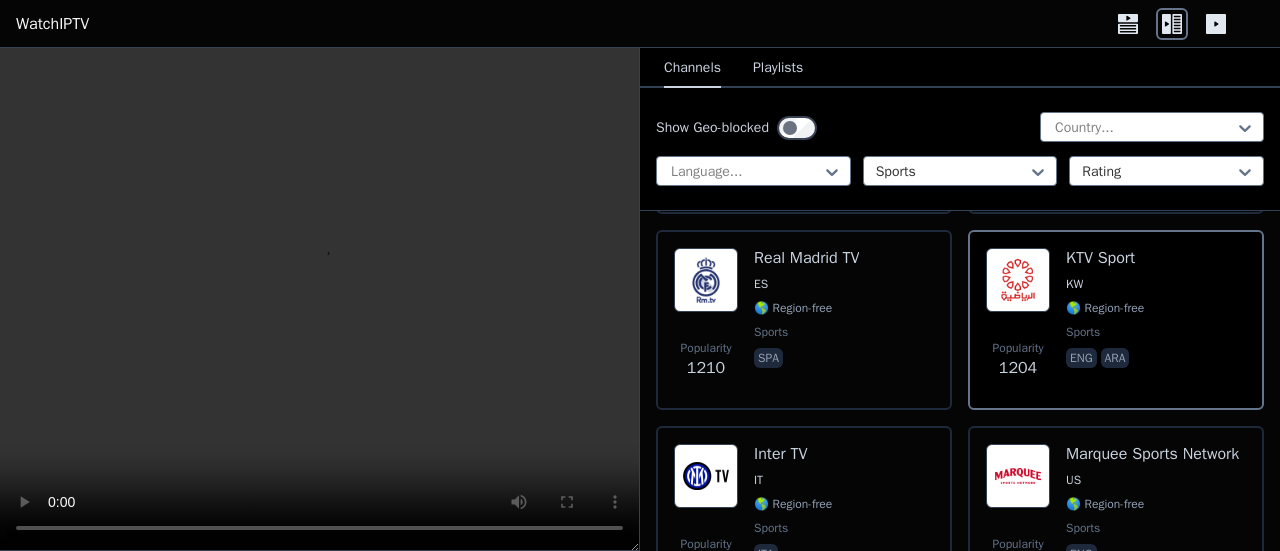 scroll, scrollTop: 1200, scrollLeft: 0, axis: vertical 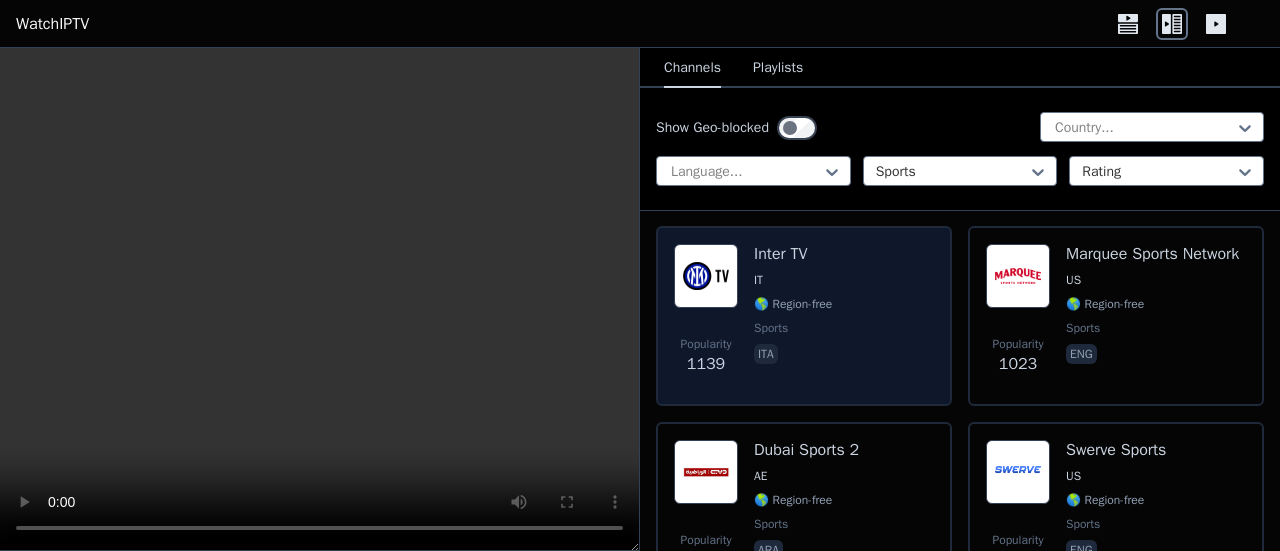 click on "Inter TV" at bounding box center (793, 254) 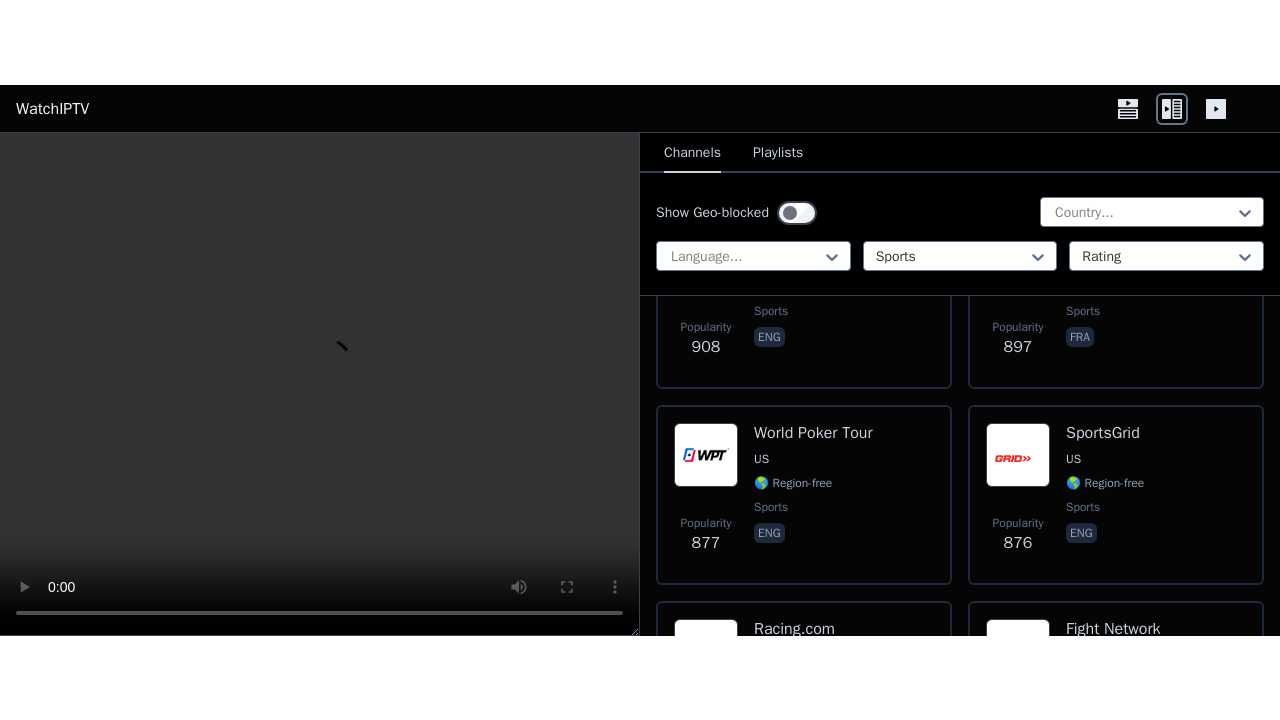 scroll, scrollTop: 1700, scrollLeft: 0, axis: vertical 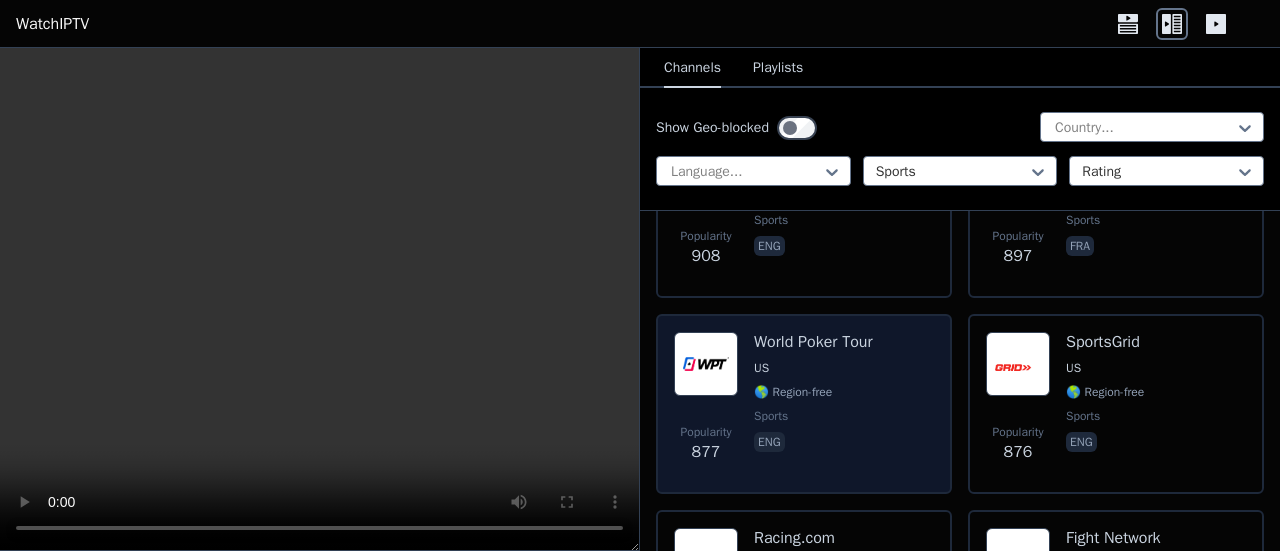 click on "Popularity 877 World Poker Tour US 🌎 Region-free sports eng" at bounding box center (804, 404) 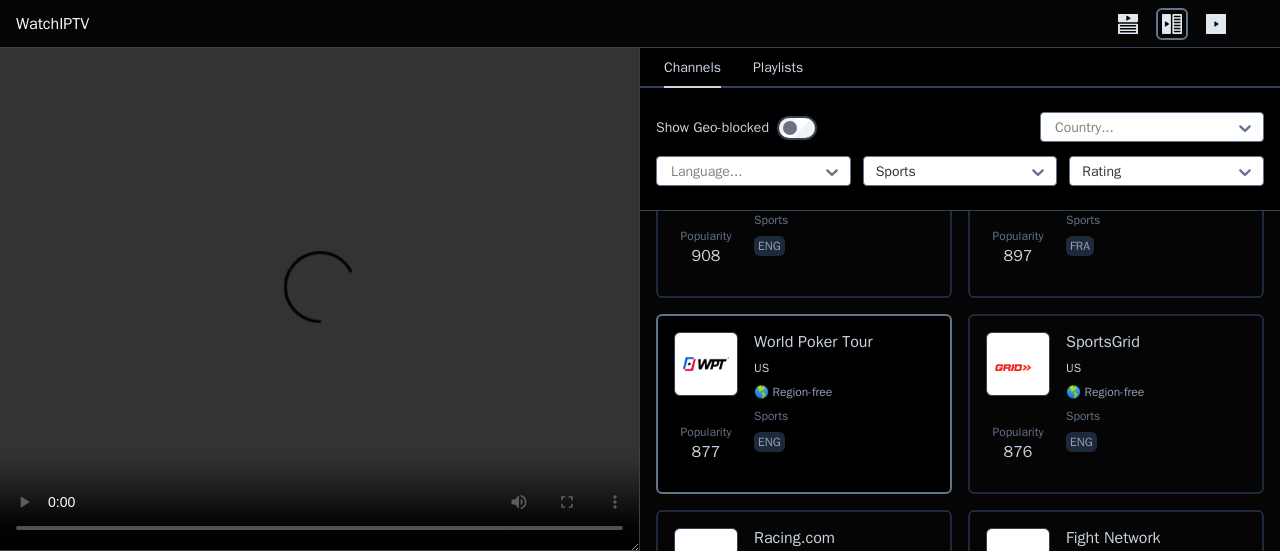 drag, startPoint x: 1043, startPoint y: 0, endPoint x: 661, endPoint y: 30, distance: 383.1762 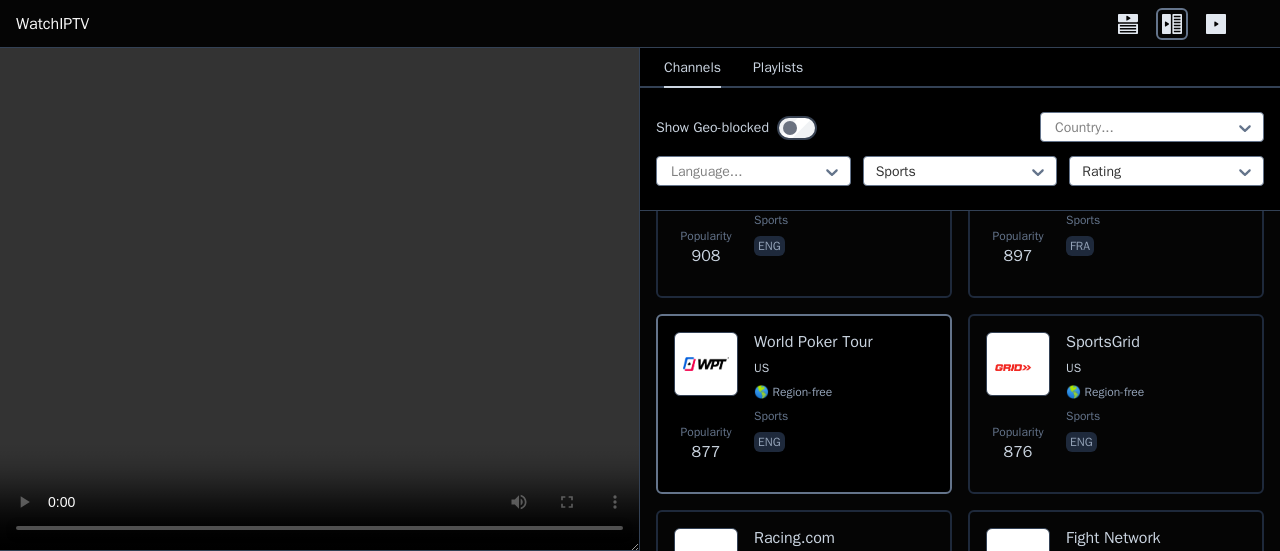 click on "WatchIPTV" at bounding box center (640, 24) 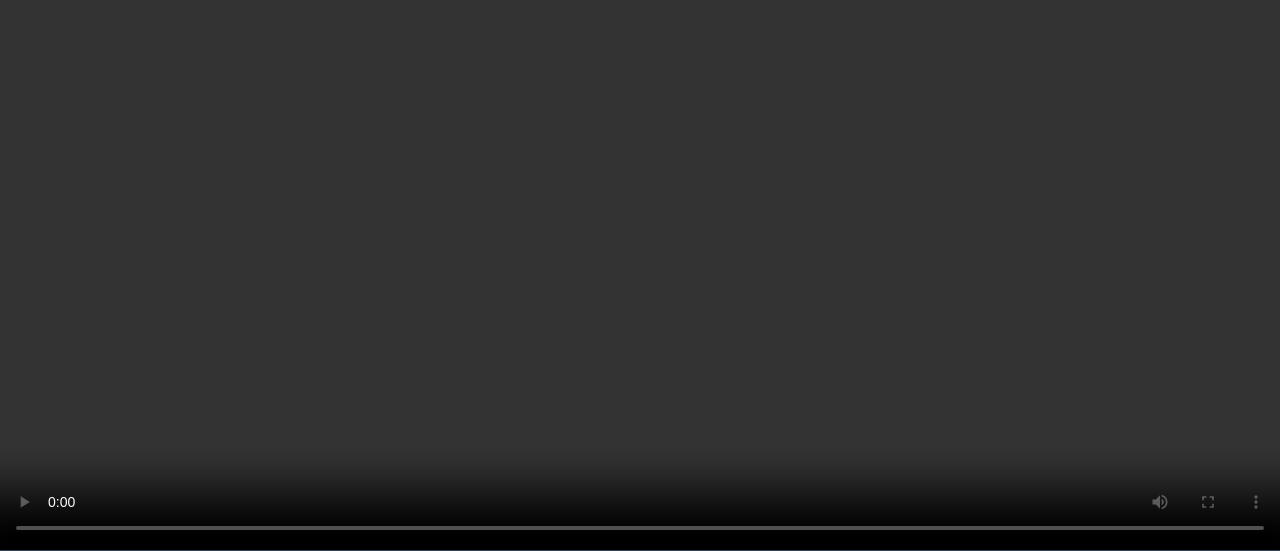 click at bounding box center (640, 275) 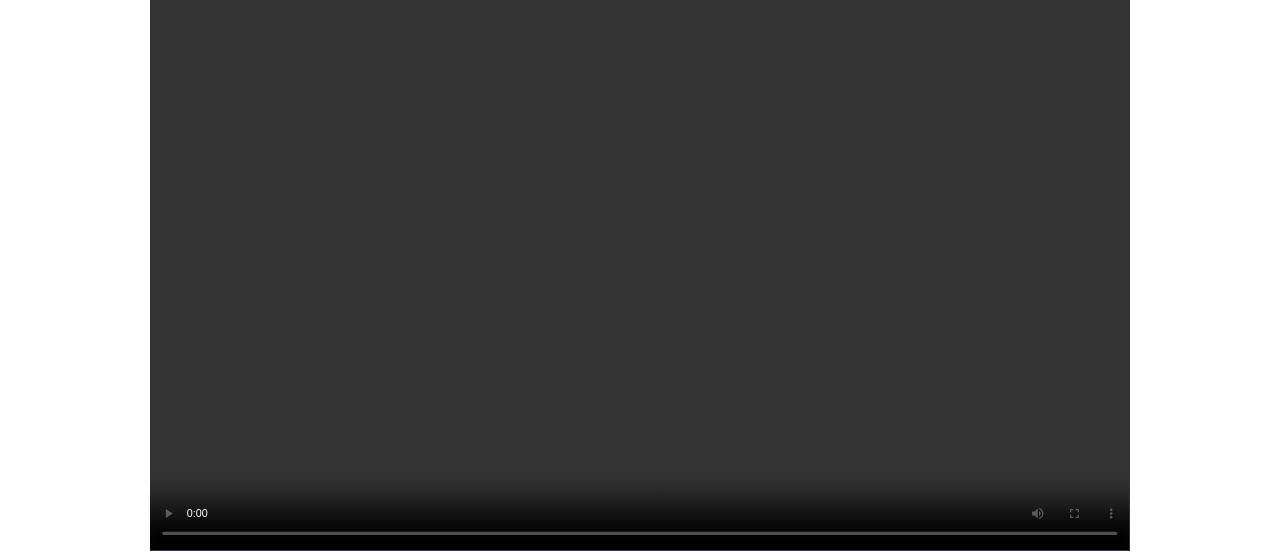 scroll, scrollTop: 1684, scrollLeft: 0, axis: vertical 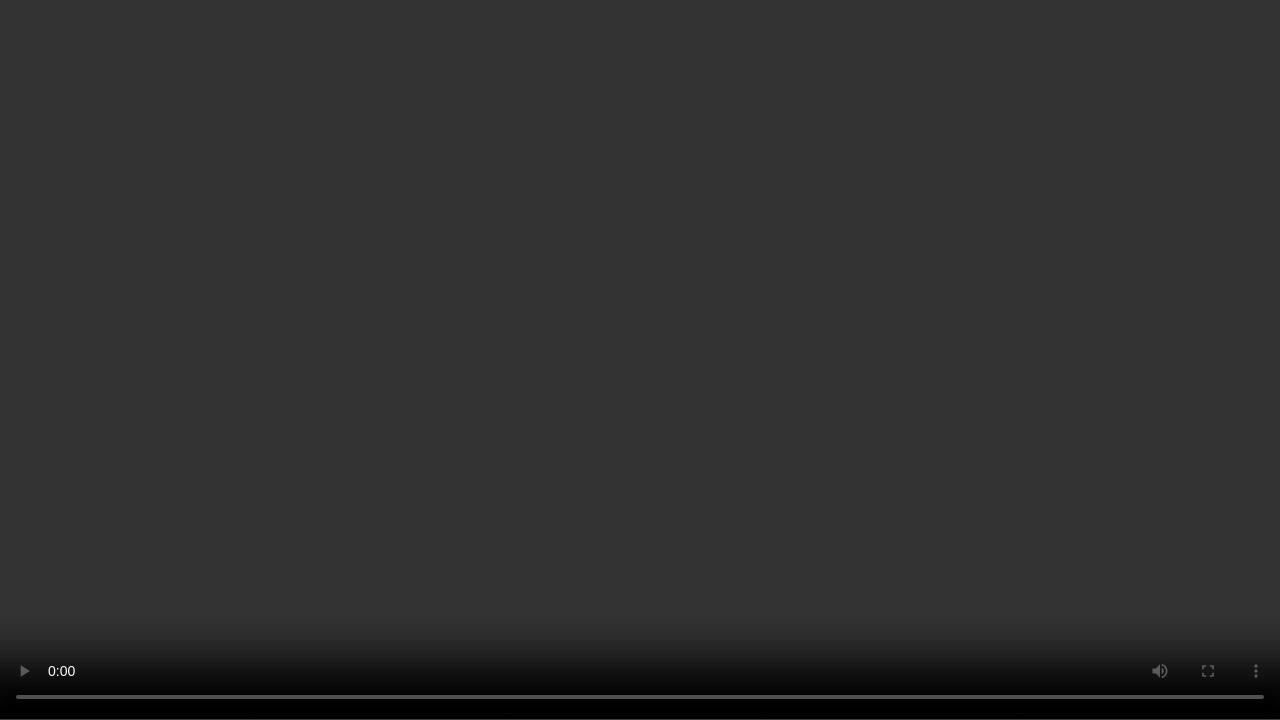 click at bounding box center [640, 360] 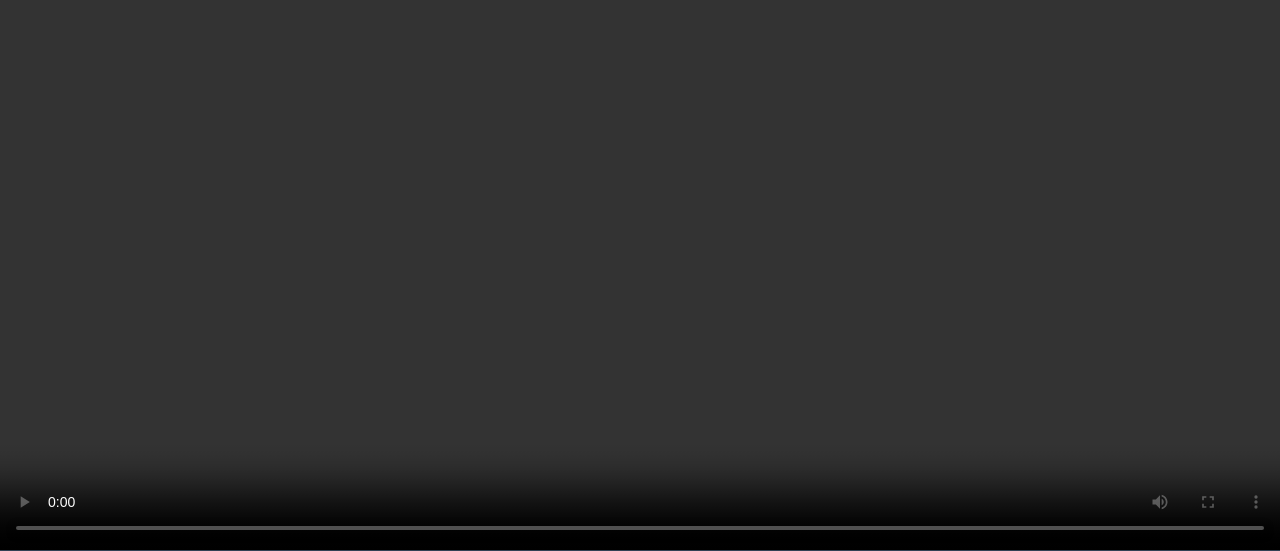 scroll, scrollTop: 10478, scrollLeft: 0, axis: vertical 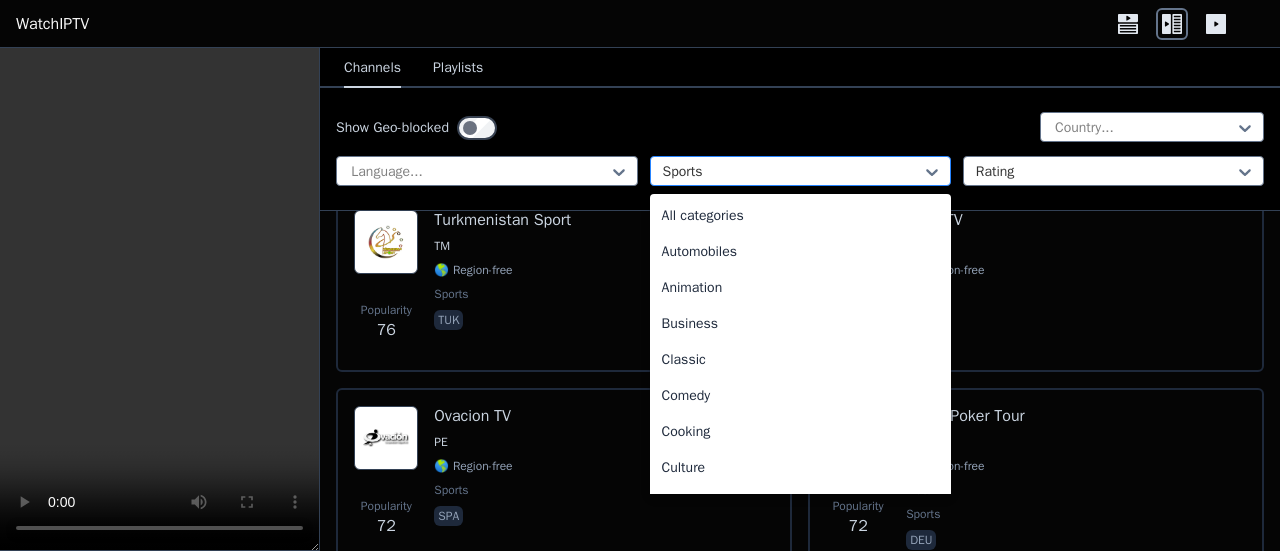 click at bounding box center [792, 172] 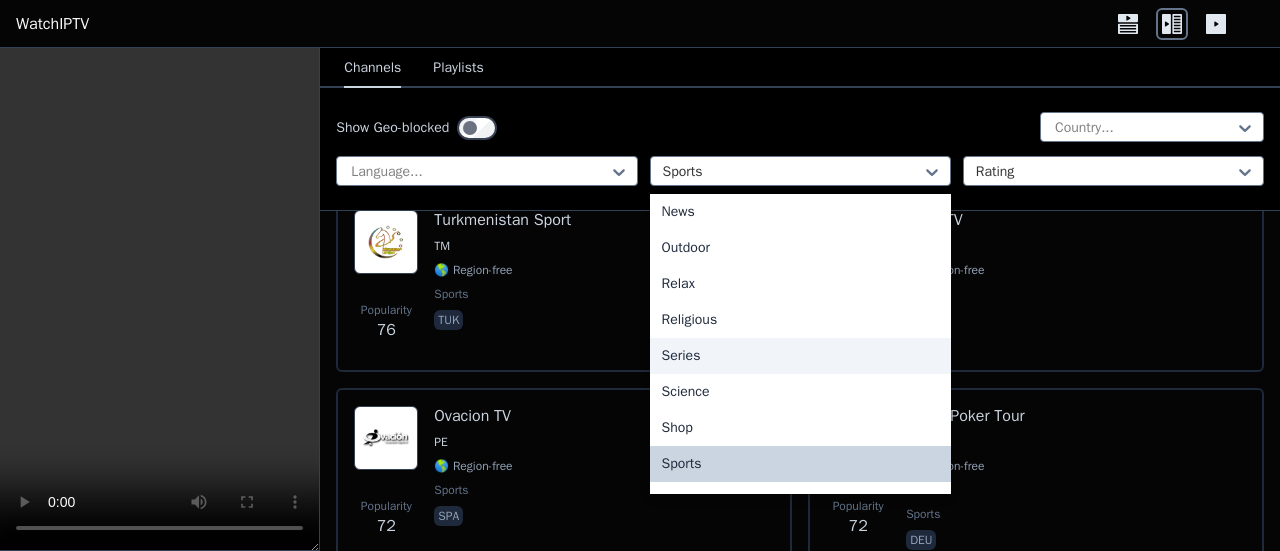 scroll, scrollTop: 680, scrollLeft: 0, axis: vertical 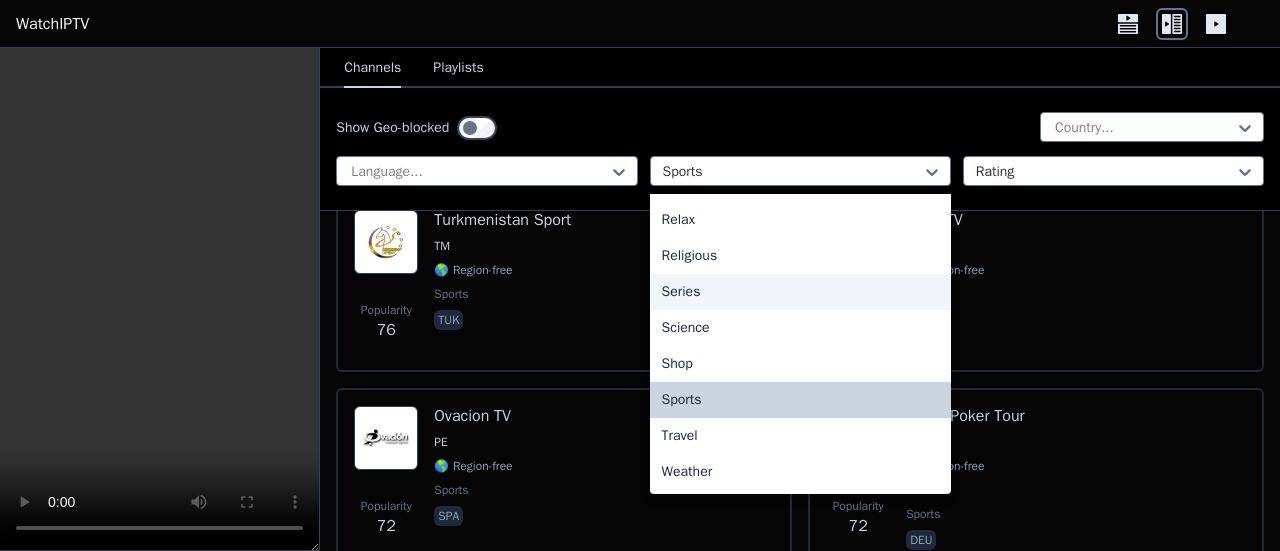 click on "Series" at bounding box center [800, 292] 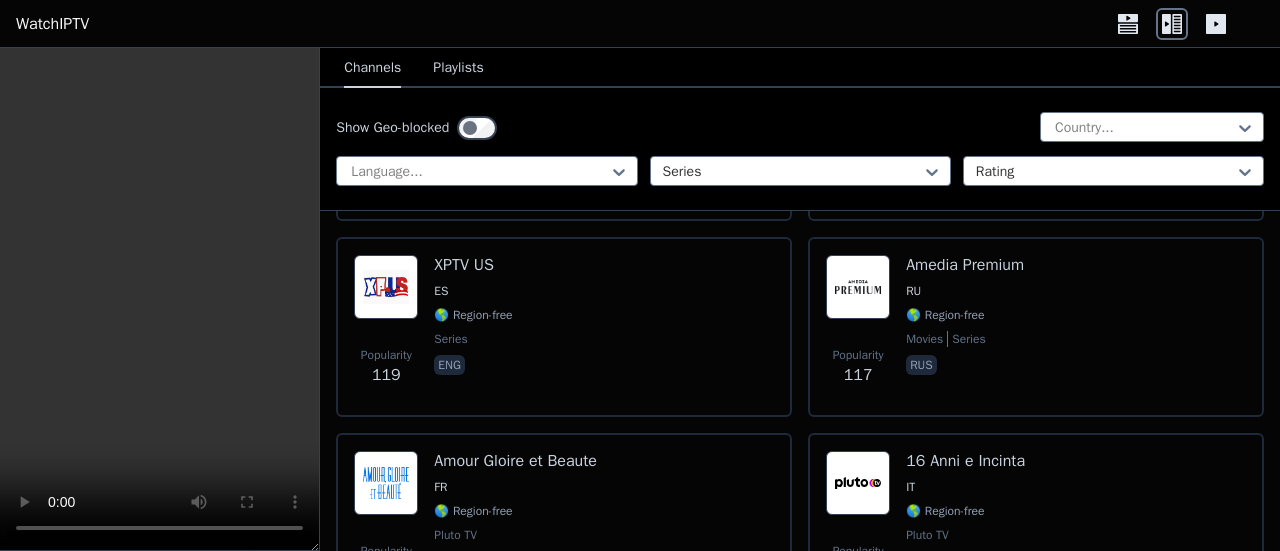 scroll, scrollTop: 2500, scrollLeft: 0, axis: vertical 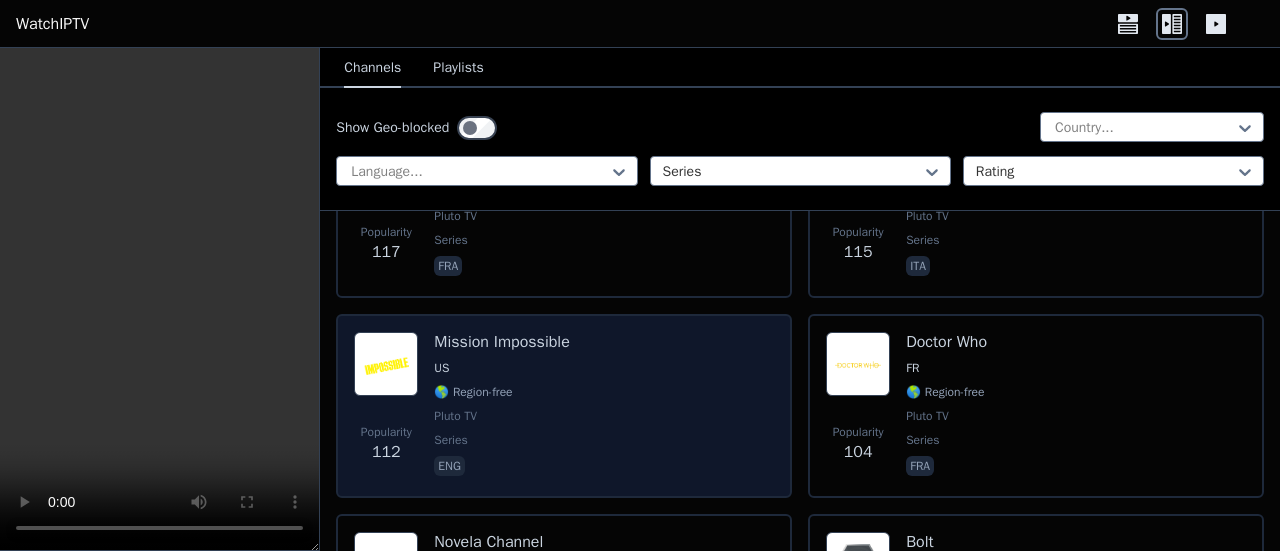click on "Popularity 112 Mission Impossible US 🌎 Region-free Pluto TV series eng" at bounding box center (564, 406) 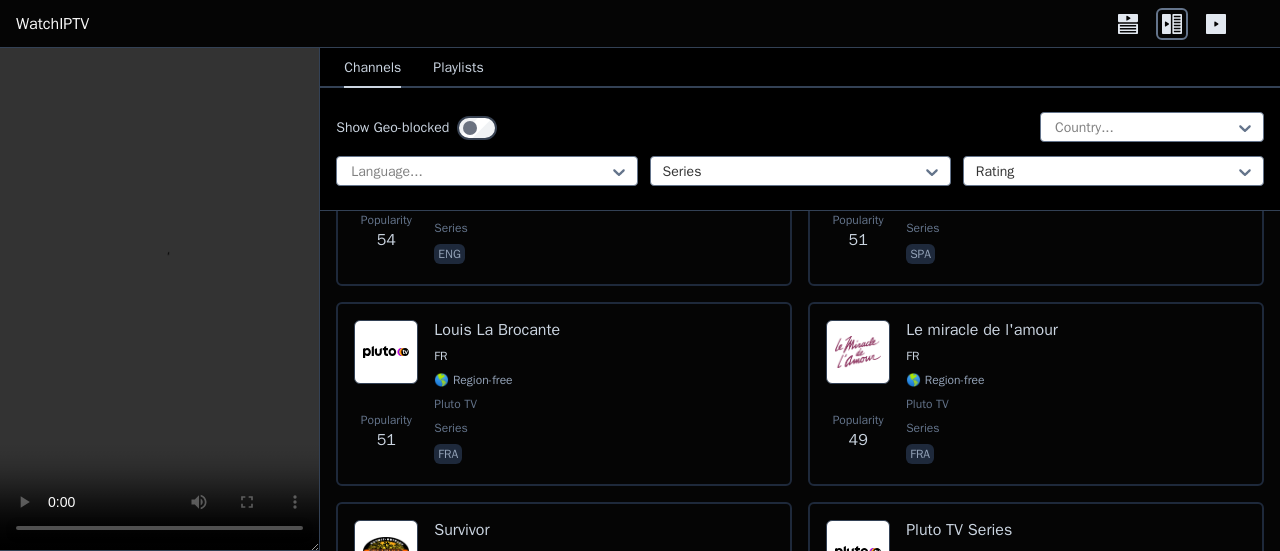 scroll, scrollTop: 5600, scrollLeft: 0, axis: vertical 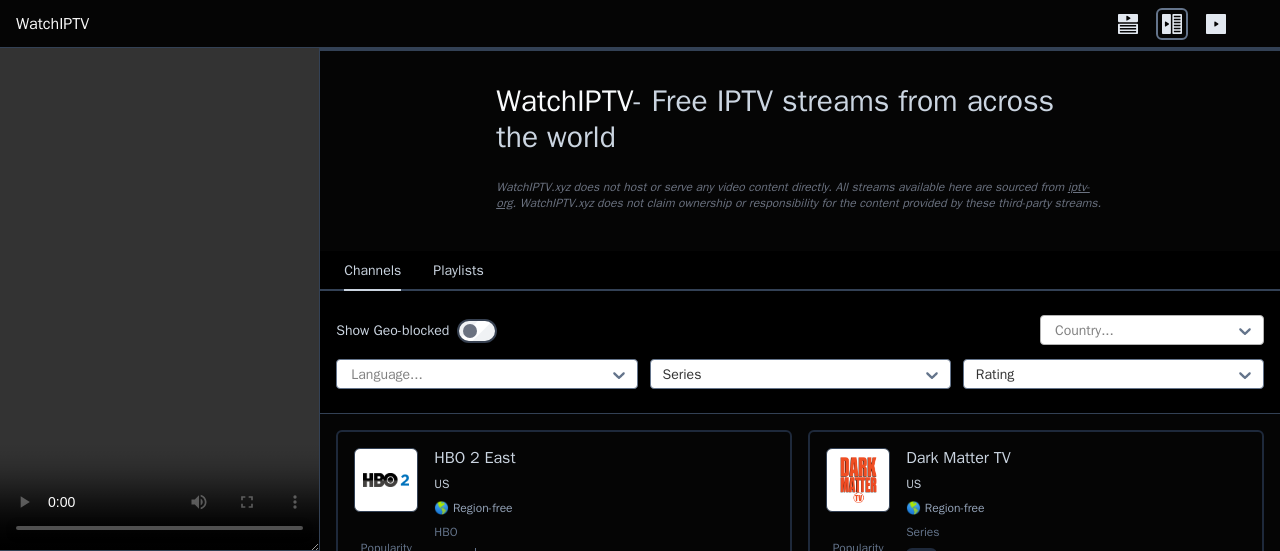 click at bounding box center [1144, 331] 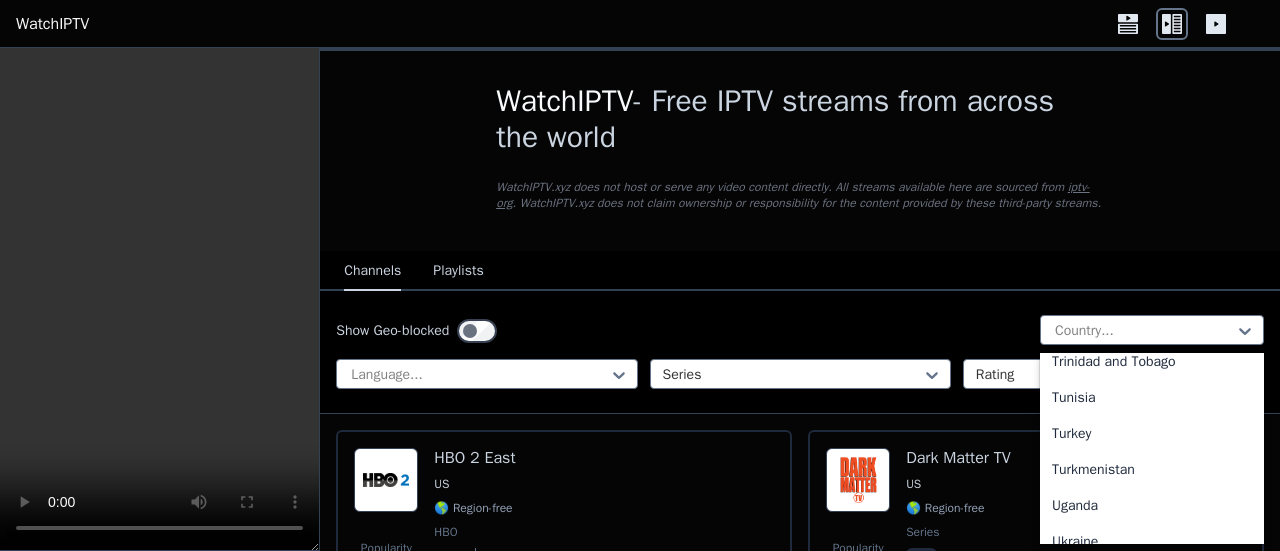 scroll, scrollTop: 6800, scrollLeft: 0, axis: vertical 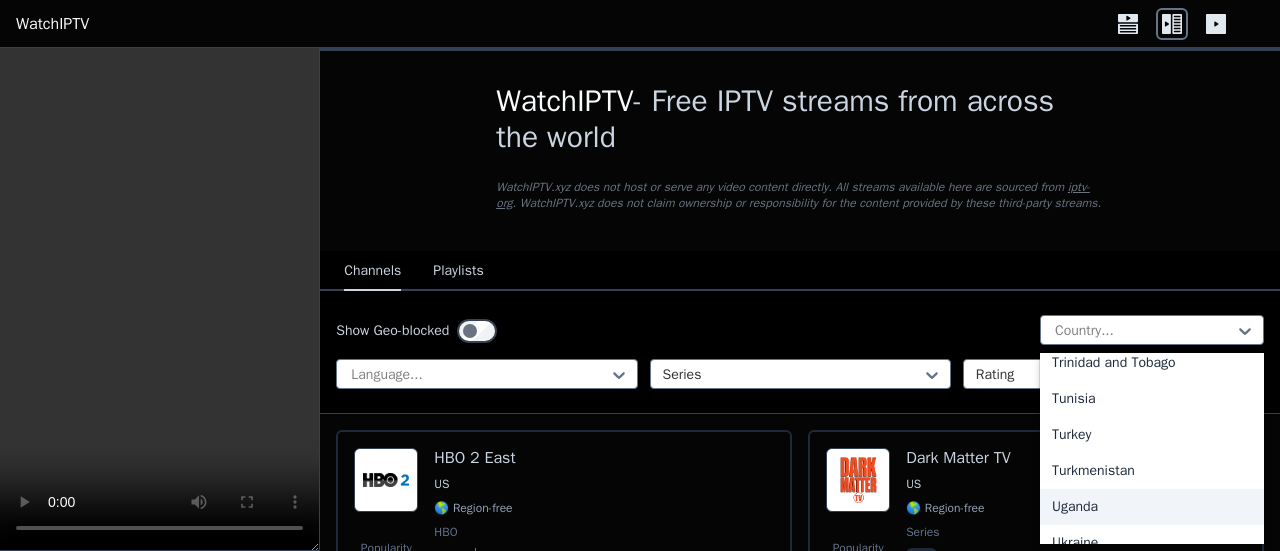 click on "Uganda" at bounding box center (1152, 507) 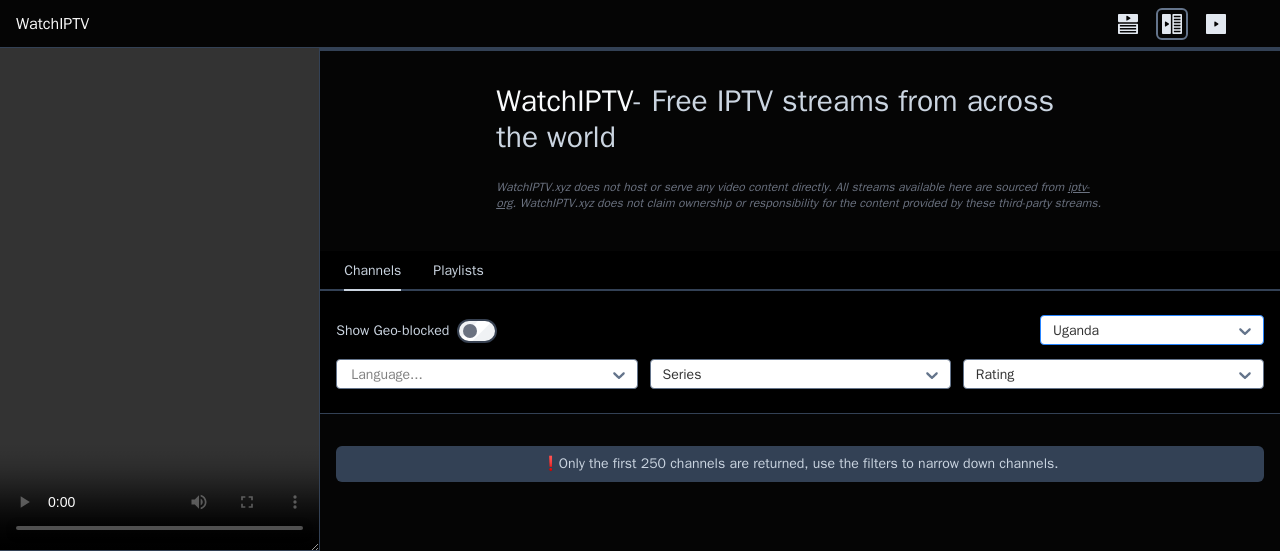 click at bounding box center (1144, 331) 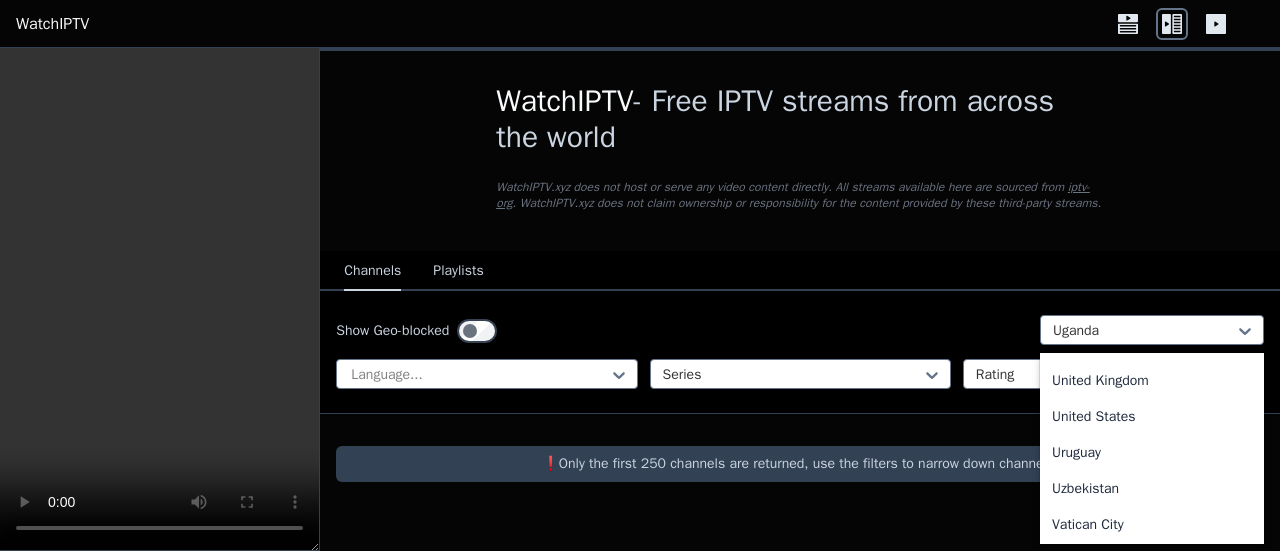 scroll, scrollTop: 6884, scrollLeft: 0, axis: vertical 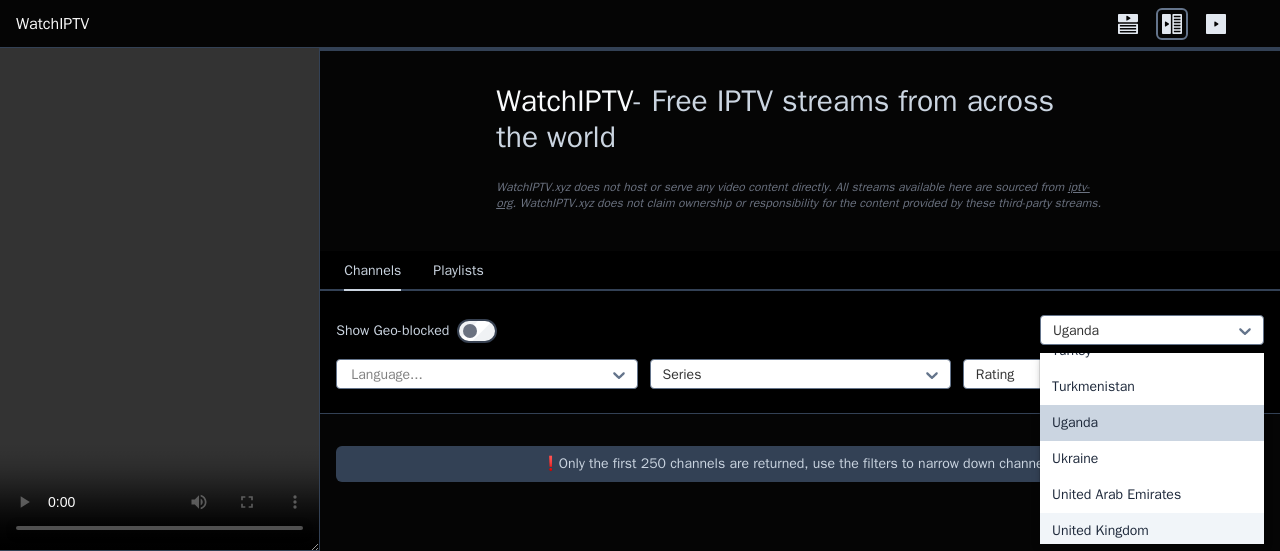 click on "United Kingdom" at bounding box center (1152, 531) 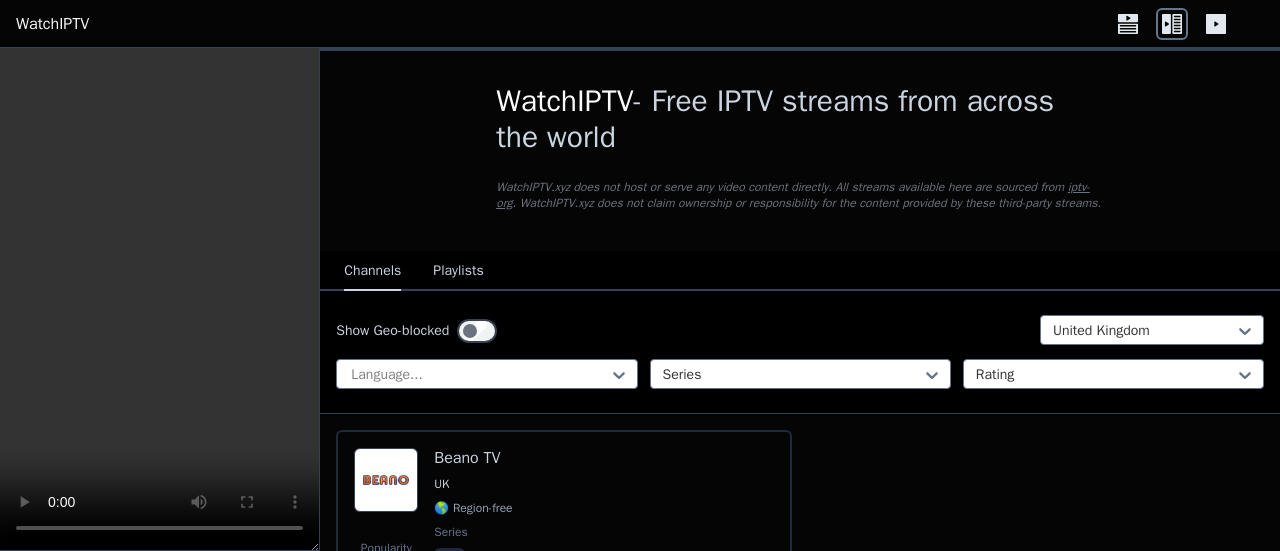 scroll, scrollTop: 142, scrollLeft: 0, axis: vertical 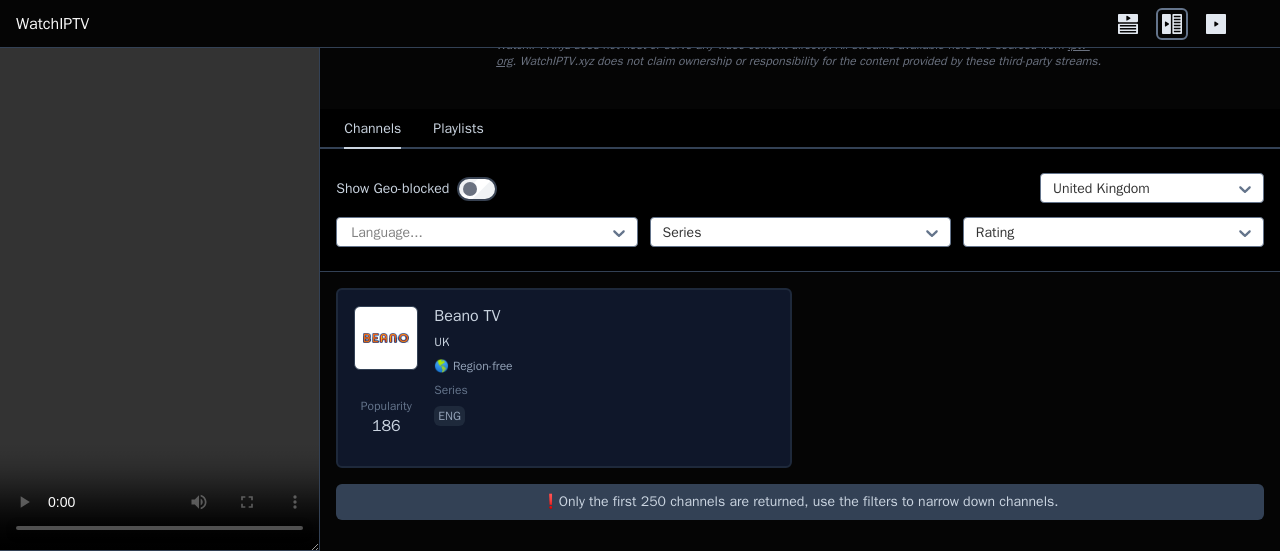 click on "Popularity 186 Beano TV UK 🌎 Region-free series eng" at bounding box center (564, 378) 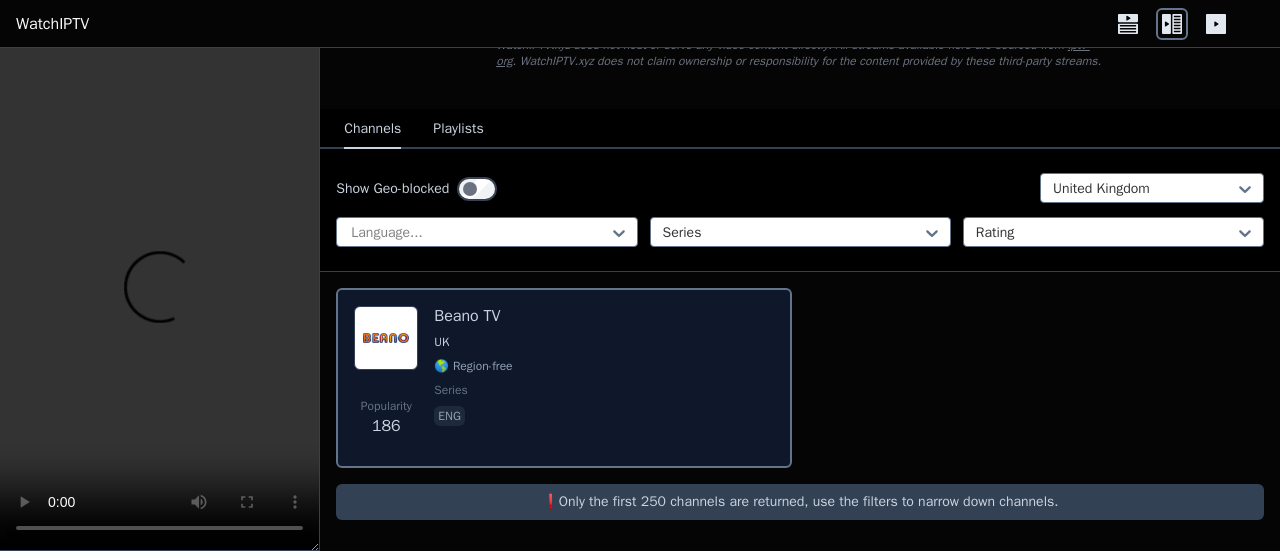 click at bounding box center [386, 338] 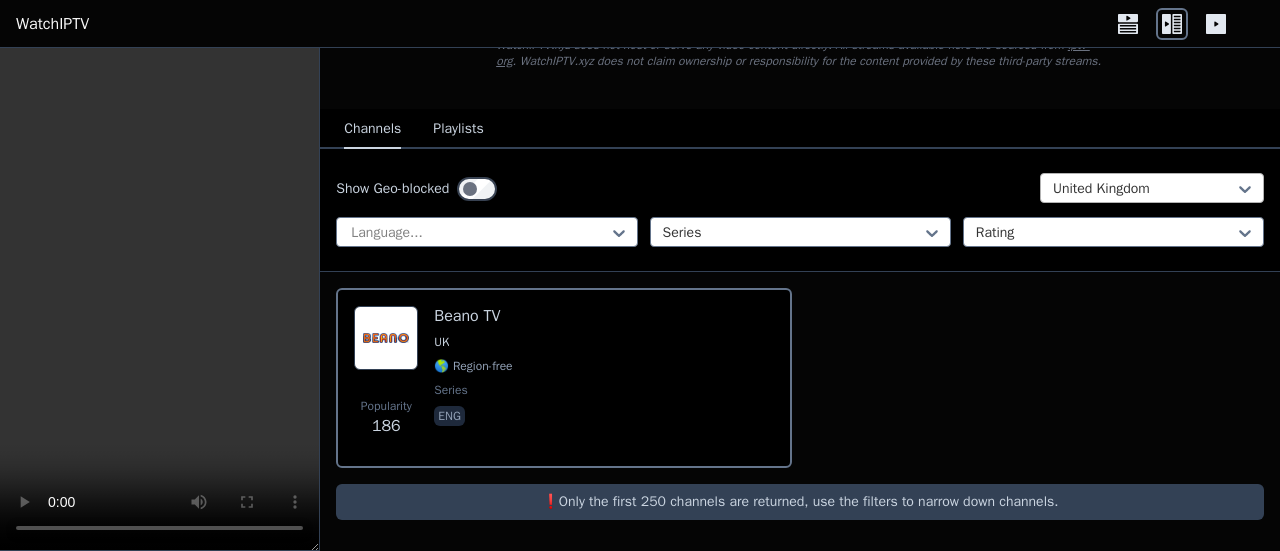 click on "United Kingdom" at bounding box center [1152, 188] 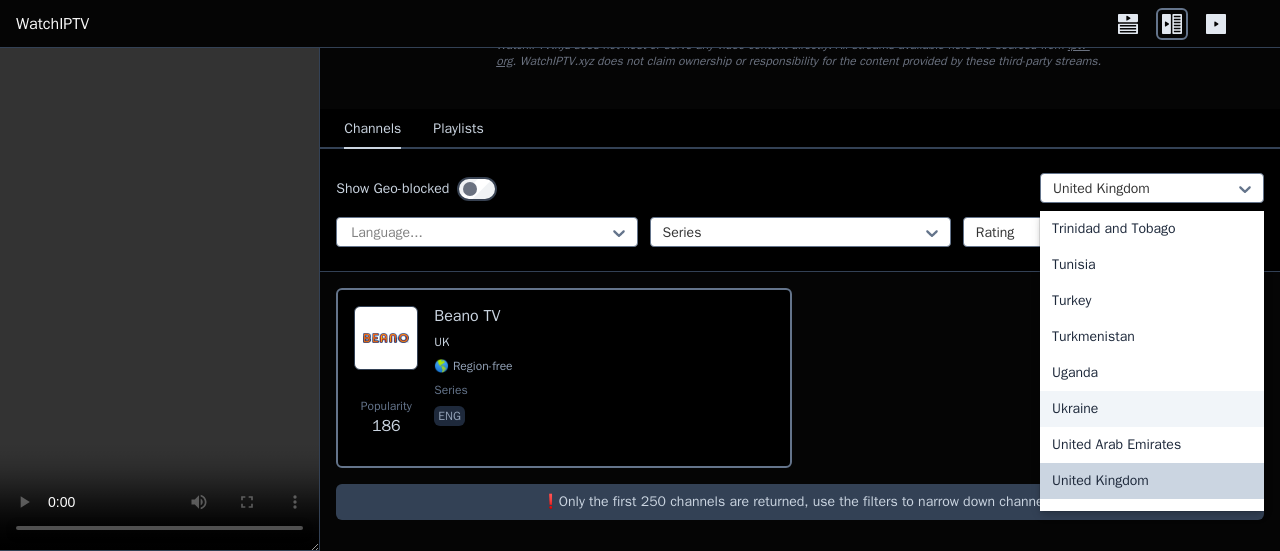 scroll, scrollTop: 6892, scrollLeft: 0, axis: vertical 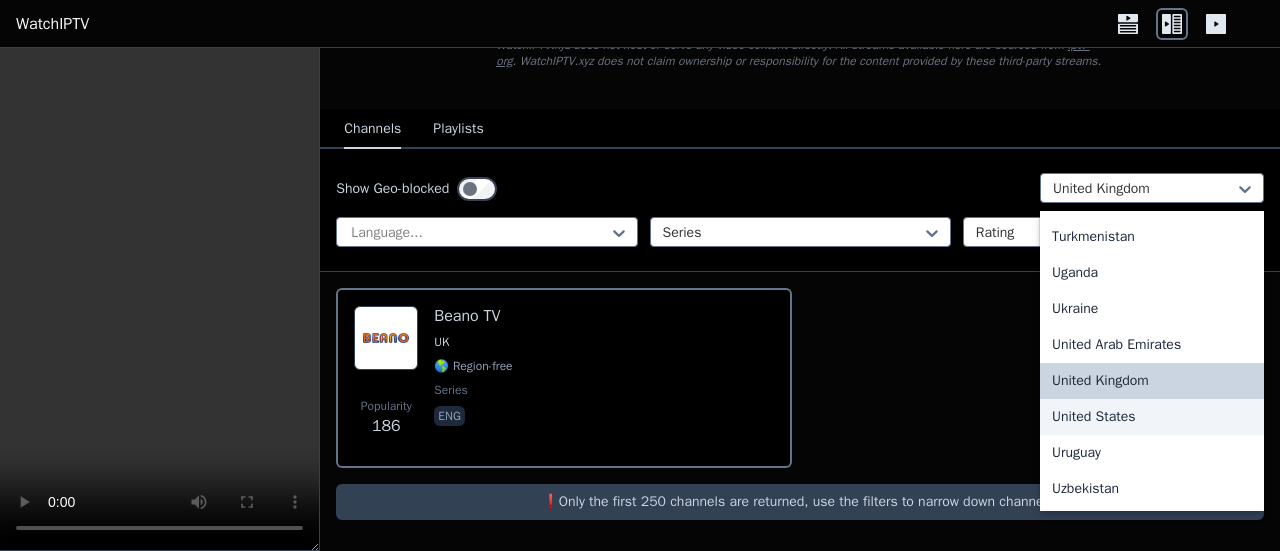 click on "United States" at bounding box center [1152, 417] 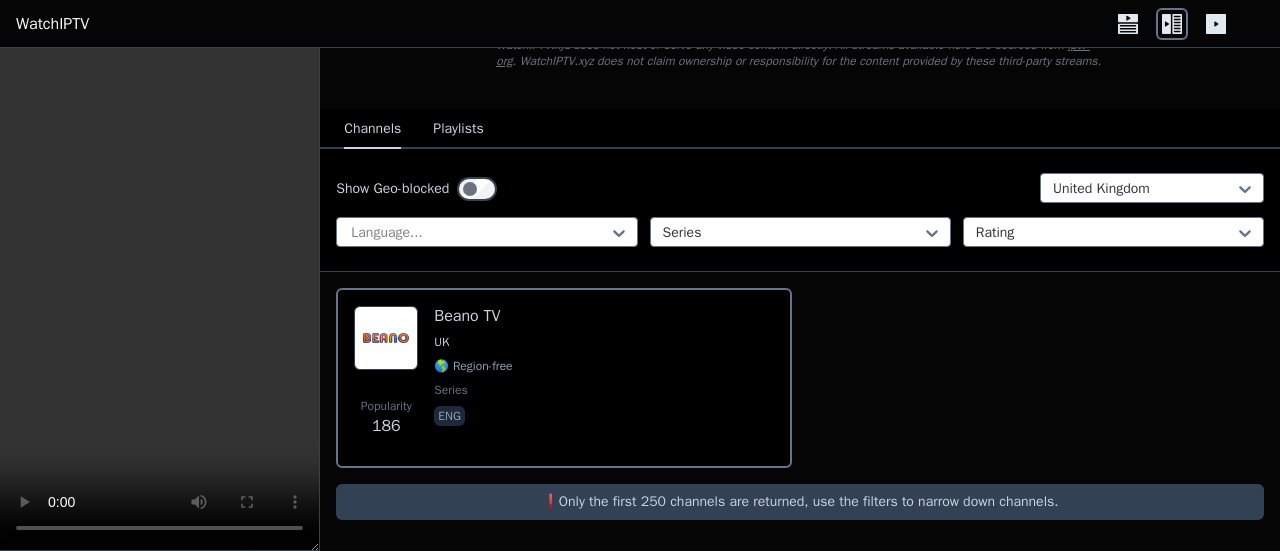 scroll, scrollTop: 0, scrollLeft: 0, axis: both 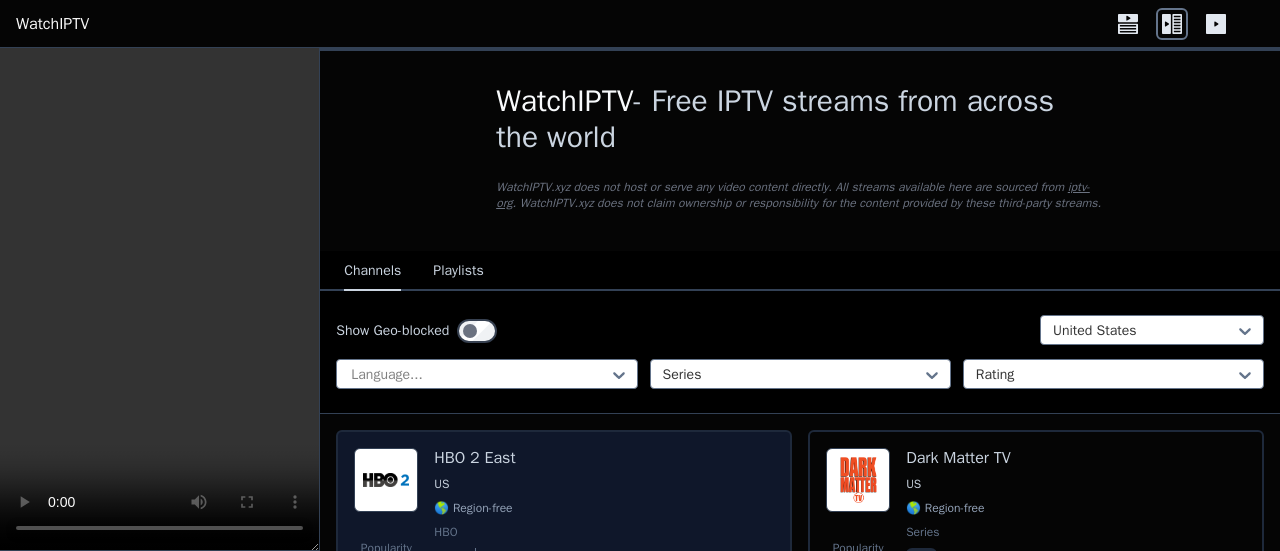 click on "Popularity 4954 HBO 2 East US 🌎 Region-free HBO movies series eng spa" at bounding box center (564, 522) 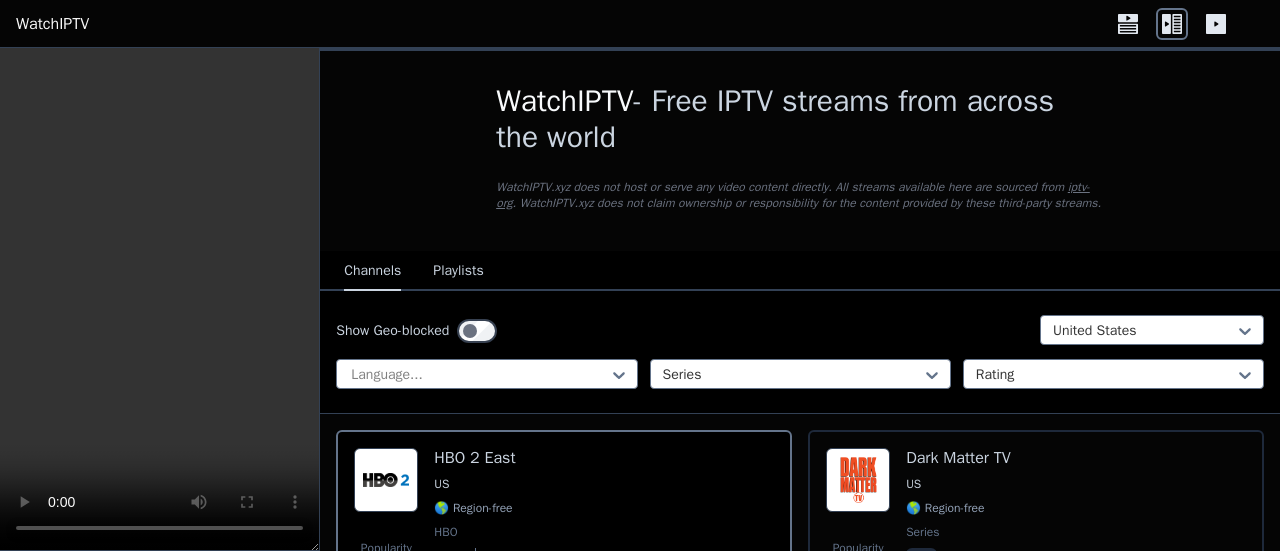 click on "WatchIPTV  - Free IPTV streams from across the world WatchIPTV.xyz does not host or serve any video content directly. All streams available here are sourced from   iptv-org . WatchIPTV.xyz does not claim ownership or responsibility for the content provided by these third-party streams. Channels Playlists Show Geo-blocked United States Language... Series Rating Popularity 4954 HBO 2 East US 🌎 Region-free HBO movies series eng spa Popularity 1720 Dark Matter TV US 🌎 Region-free series eng Popularity 418 Choppertown US 🌎 Region-free series auto eng Popularity 214 Haunt TV US 🌎 Region-free series eng Popularity 147 Pluto TV The Walking Dead ESP US 🌎 Region-free Pluto TV series spa Popularity 135 Choppertown US 🌎 Region-free series auto eng Popularity 131 Baywatch US 🌎 Region-free Pluto TV series eng Popularity 113 Mission Impossible US 🌎 Region-free Pluto TV series eng Popularity 74 All Weddings WE tv US 🌎 Region-free series eng Popularity 72 The Amazing Race US 🌎 Region-free series" at bounding box center [800, 7372] 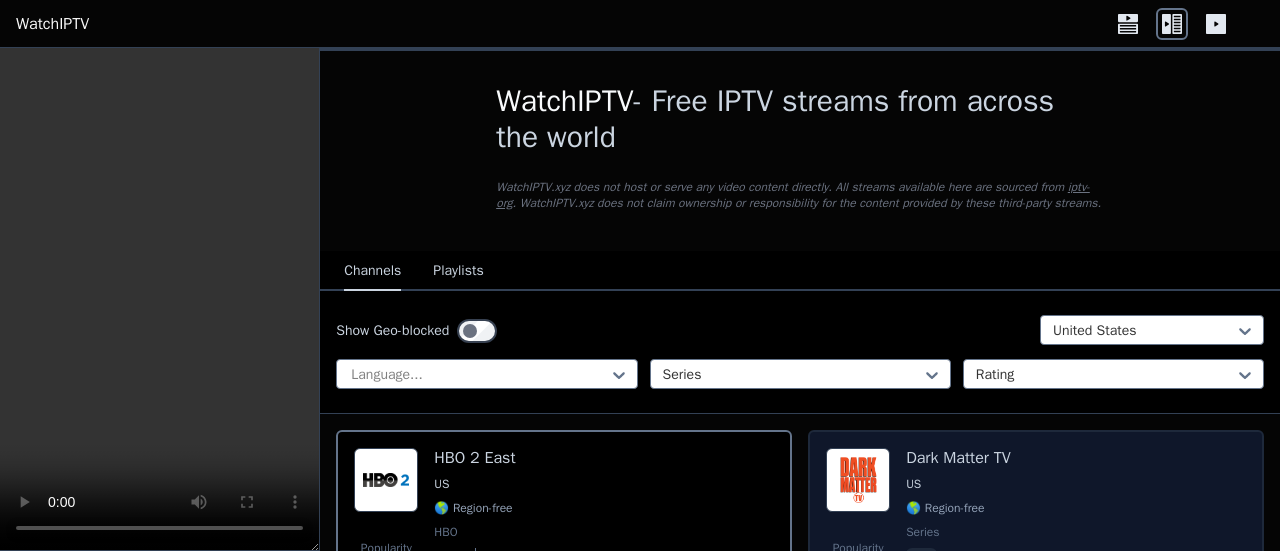 click on "Popularity 1720 Dark Matter TV US 🌎 Region-free series eng" at bounding box center (1036, 522) 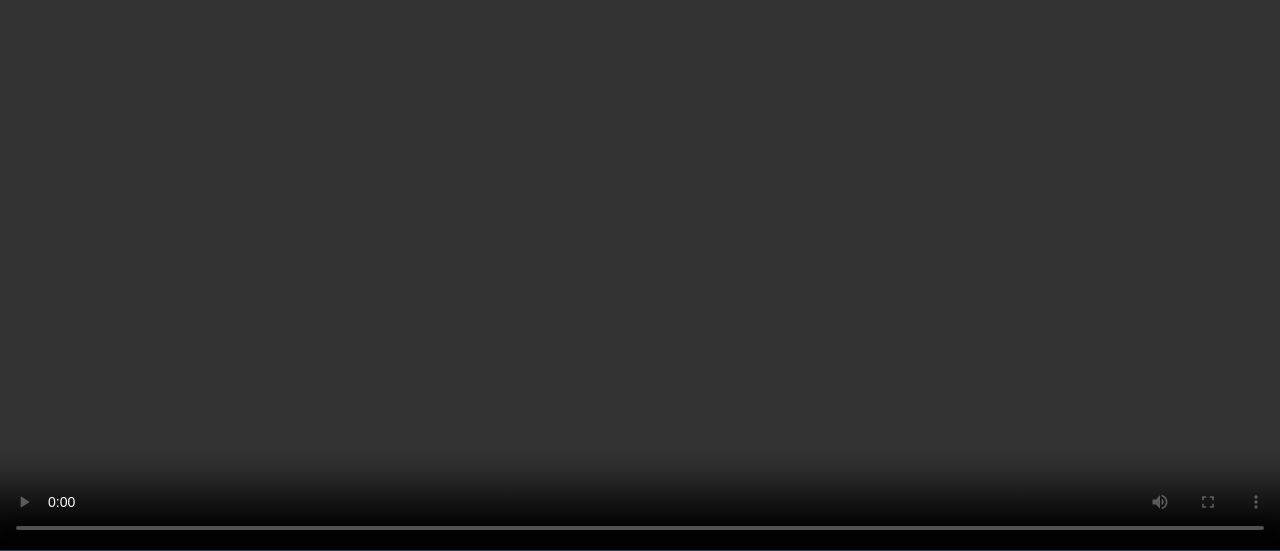 scroll, scrollTop: 200, scrollLeft: 0, axis: vertical 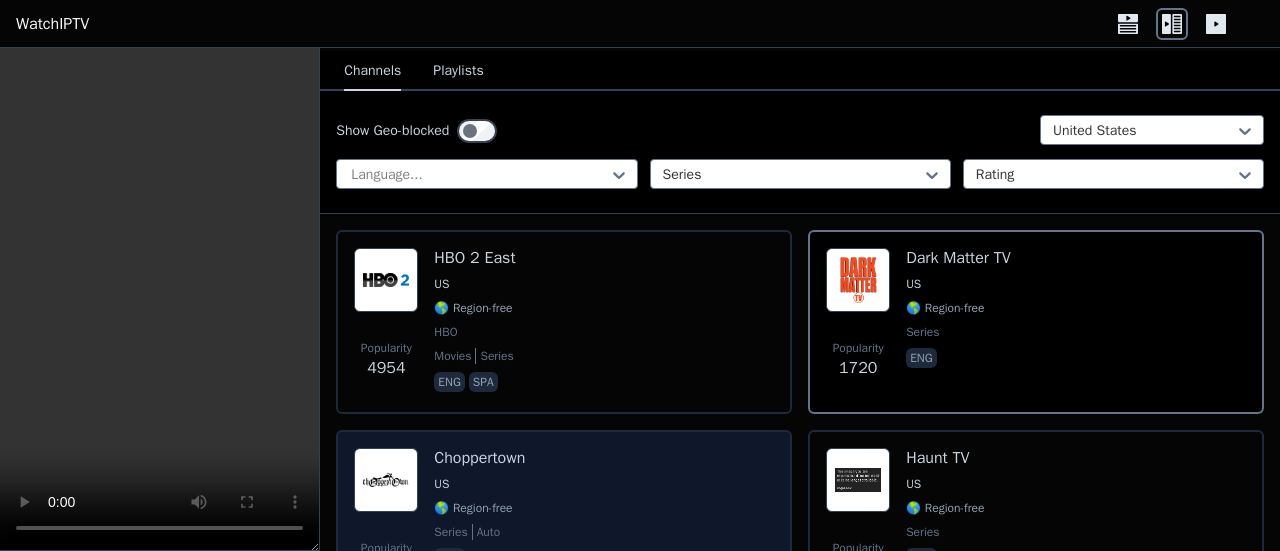 click on "Popularity 418 Choppertown US 🌎 Region-free series auto eng" at bounding box center [564, 520] 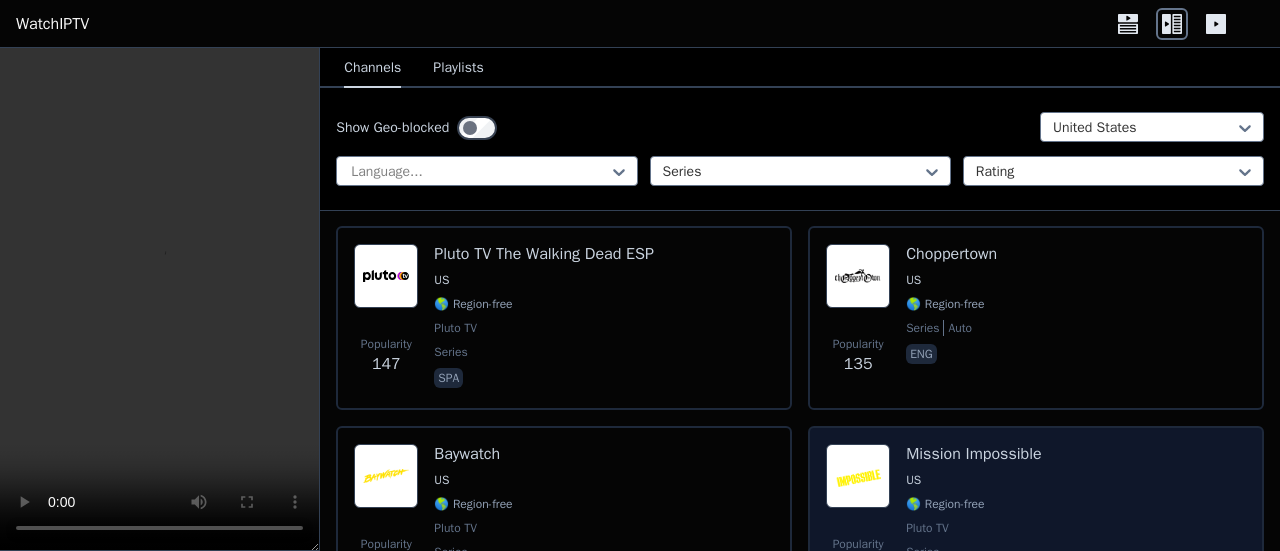 scroll, scrollTop: 0, scrollLeft: 0, axis: both 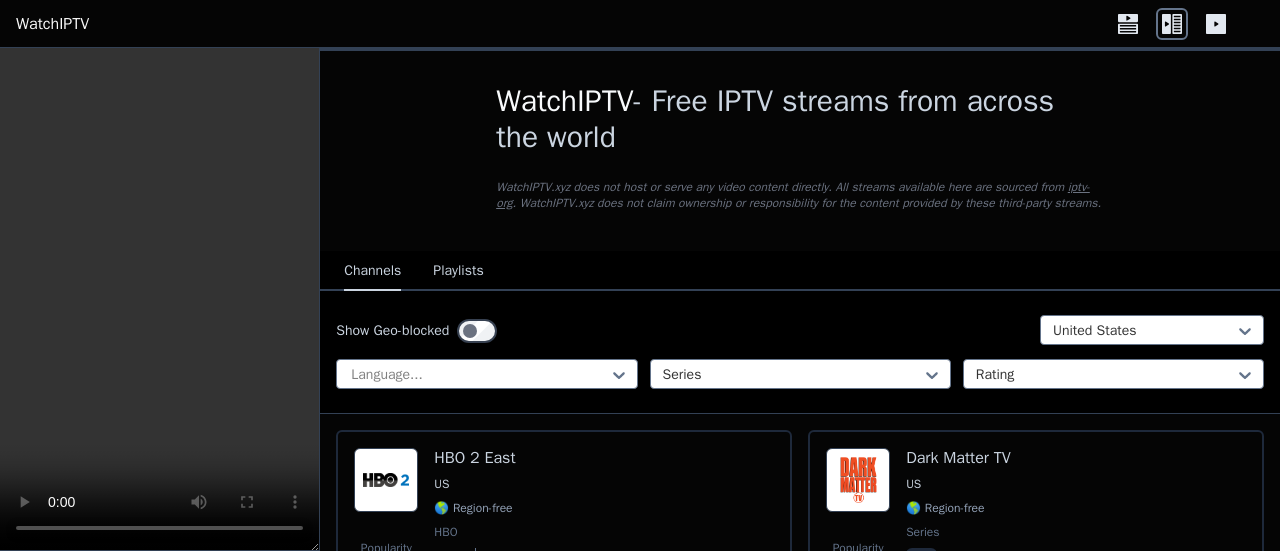 click on "Show Geo-blocked United States Language... Series Rating" at bounding box center (800, 352) 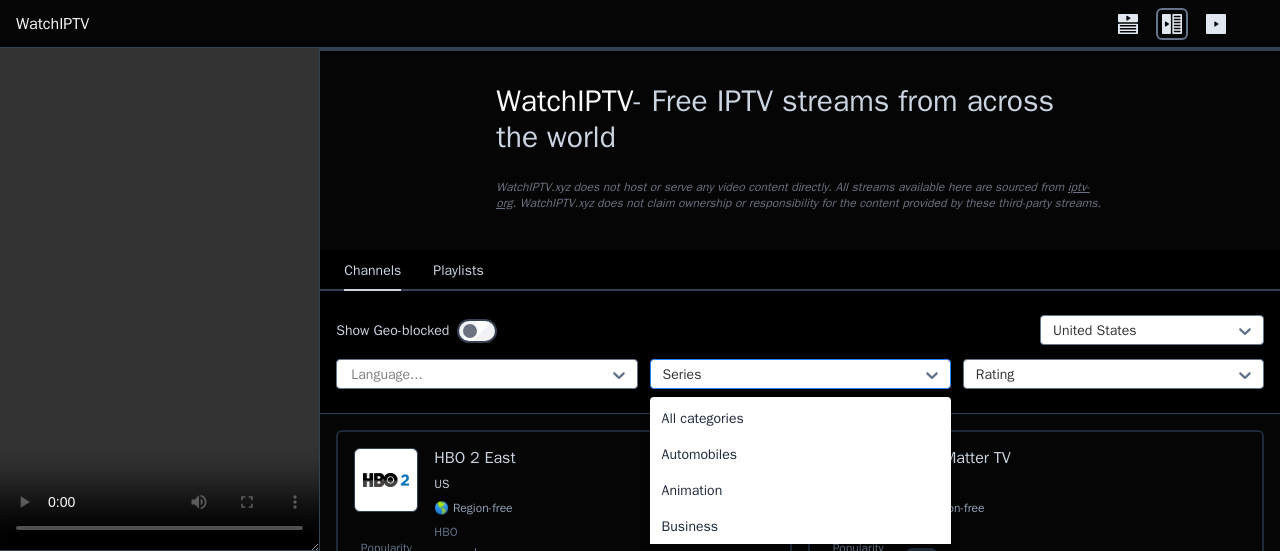 click on "Series" at bounding box center [800, 374] 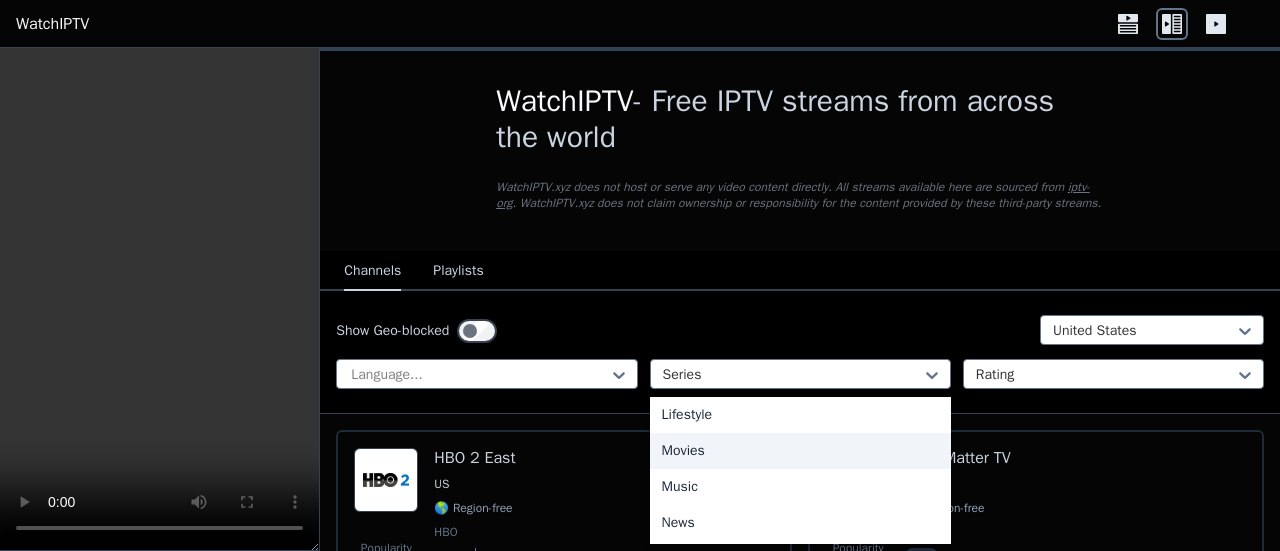 click on "Movies" at bounding box center (800, 451) 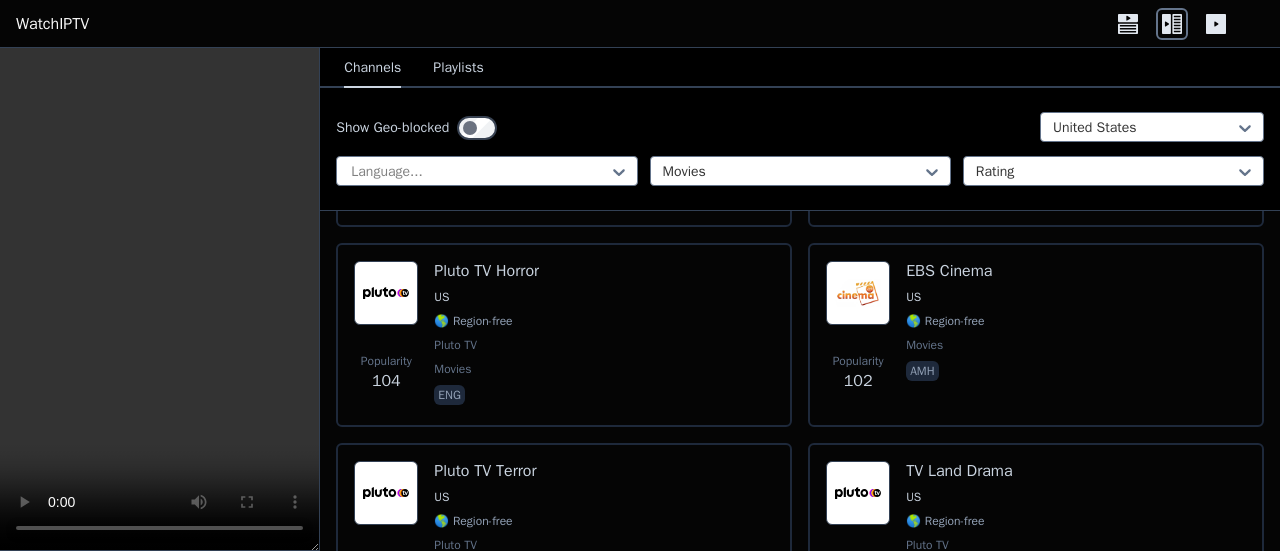 scroll, scrollTop: 3700, scrollLeft: 0, axis: vertical 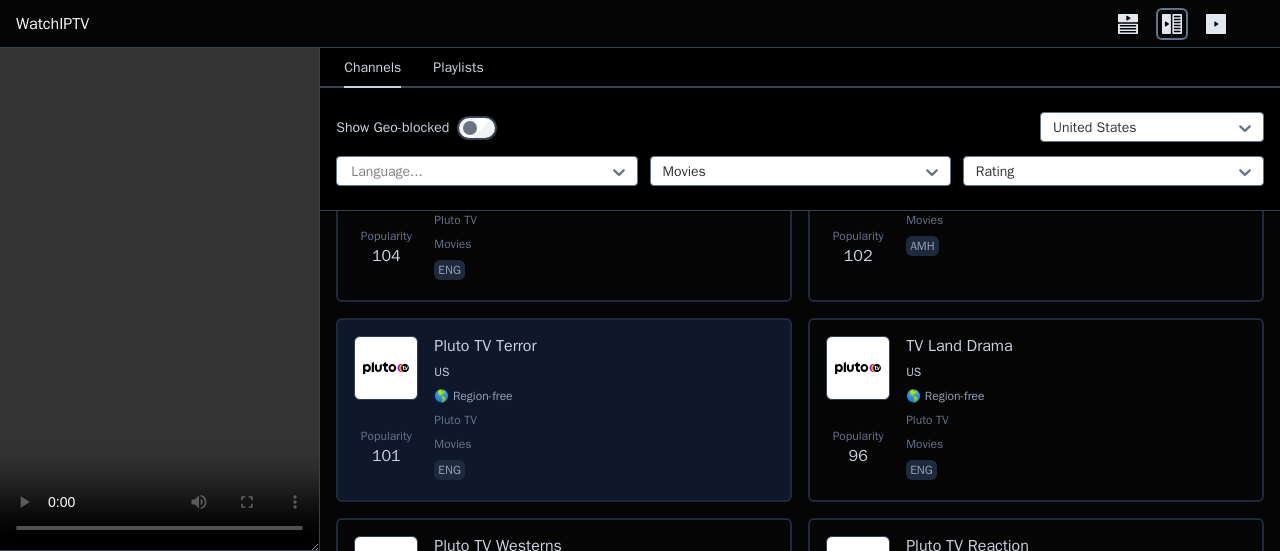 click on "Popularity 101 Pluto TV Terror US 🌎 Region-free Pluto TV movies eng" at bounding box center [564, 410] 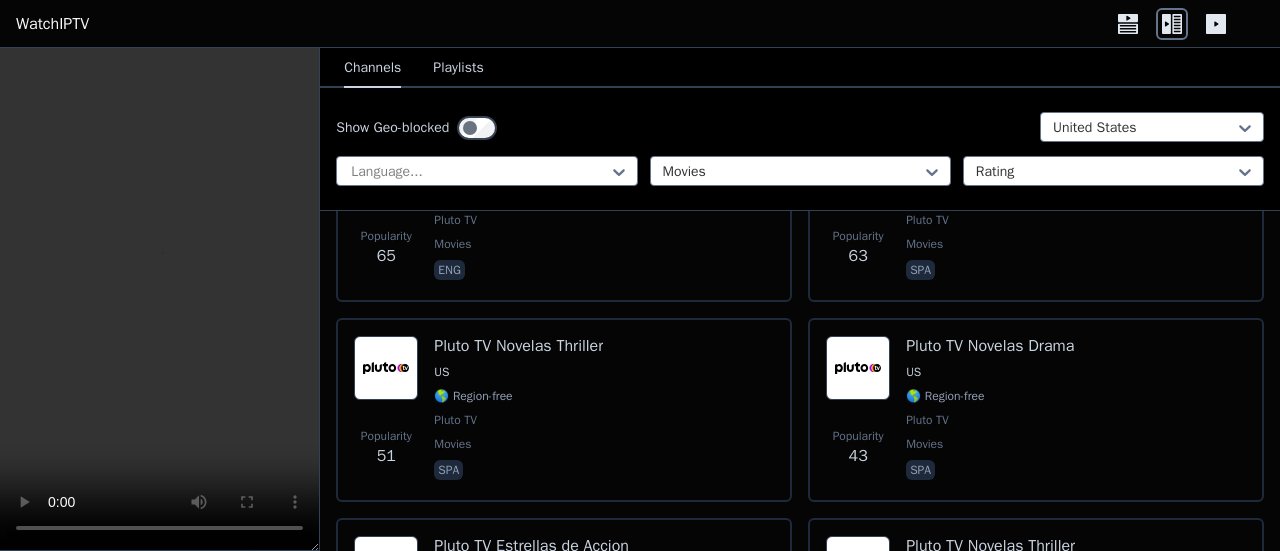 scroll, scrollTop: 5334, scrollLeft: 0, axis: vertical 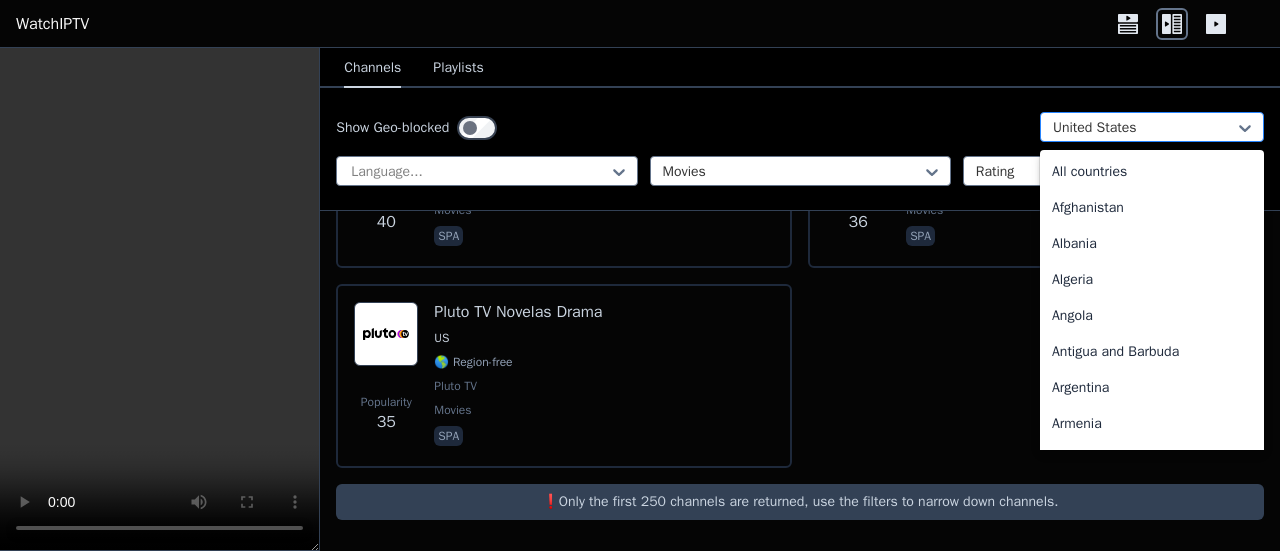 click on "United States" at bounding box center (1152, 127) 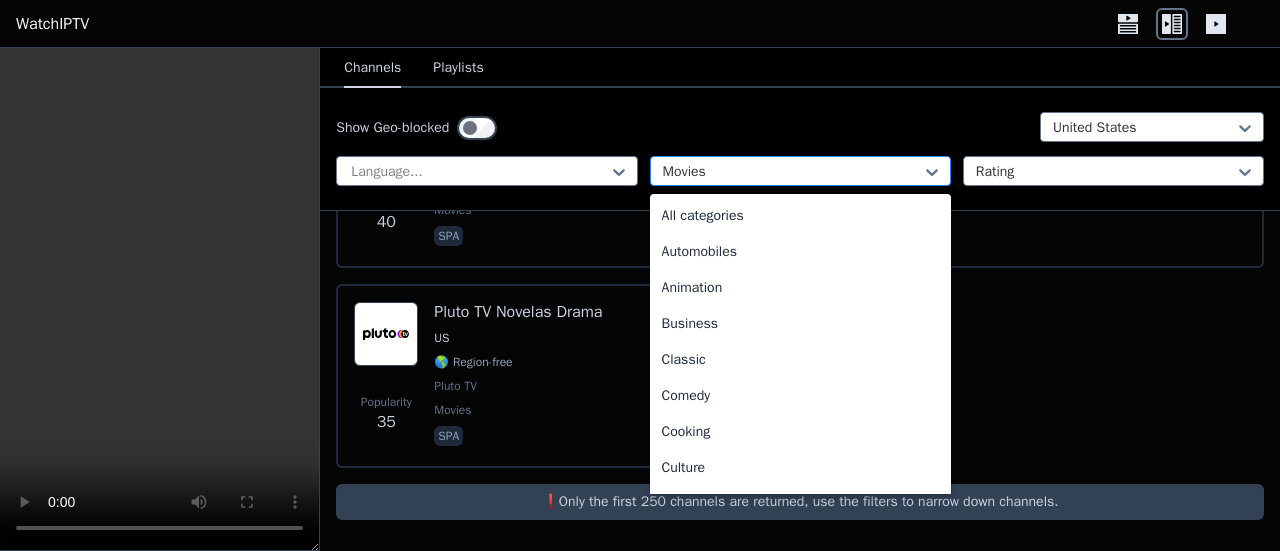 click at bounding box center (792, 172) 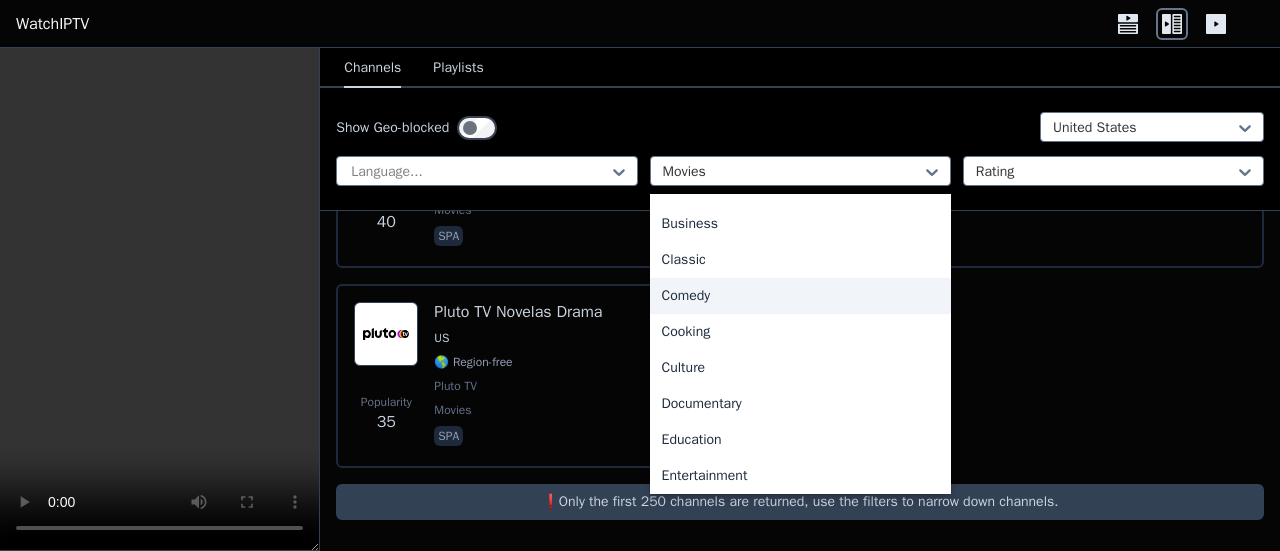 scroll, scrollTop: 0, scrollLeft: 0, axis: both 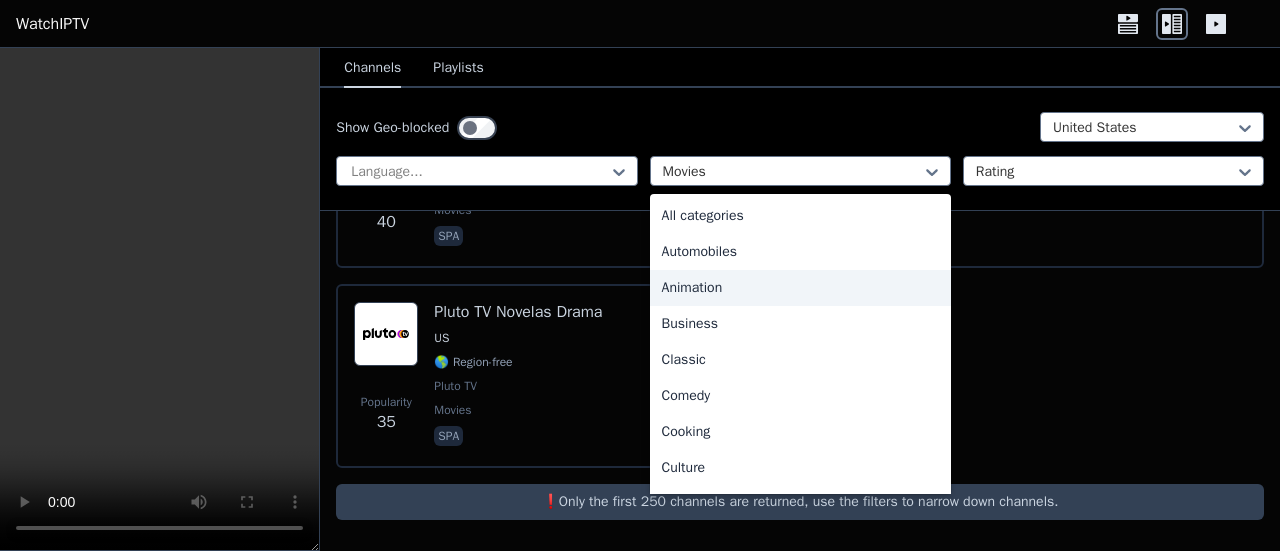 click on "Animation" at bounding box center [800, 288] 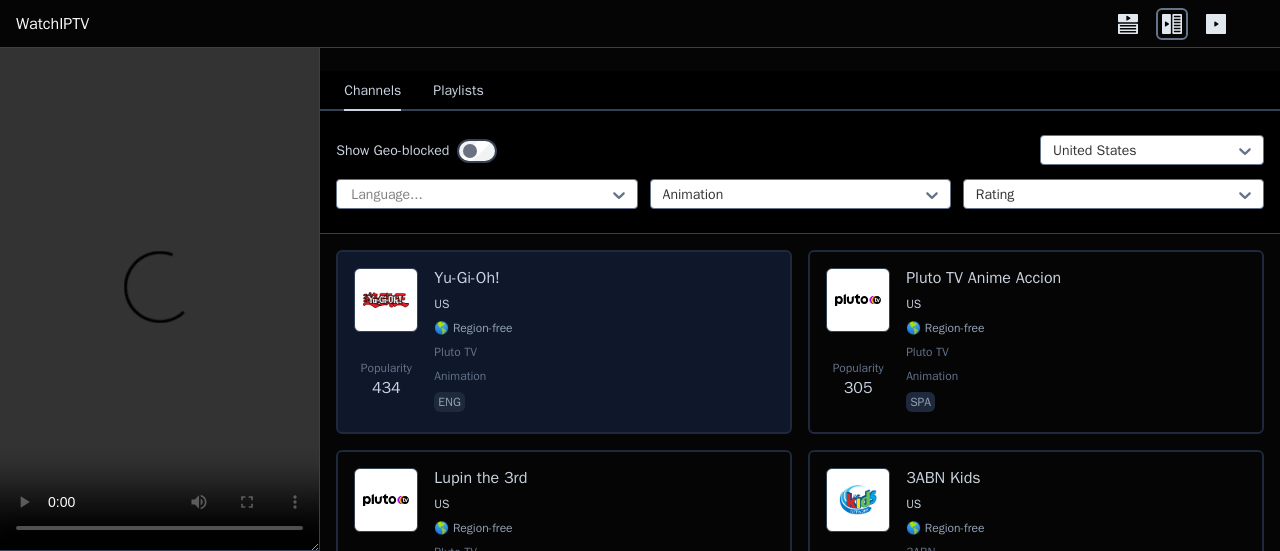 scroll, scrollTop: 0, scrollLeft: 0, axis: both 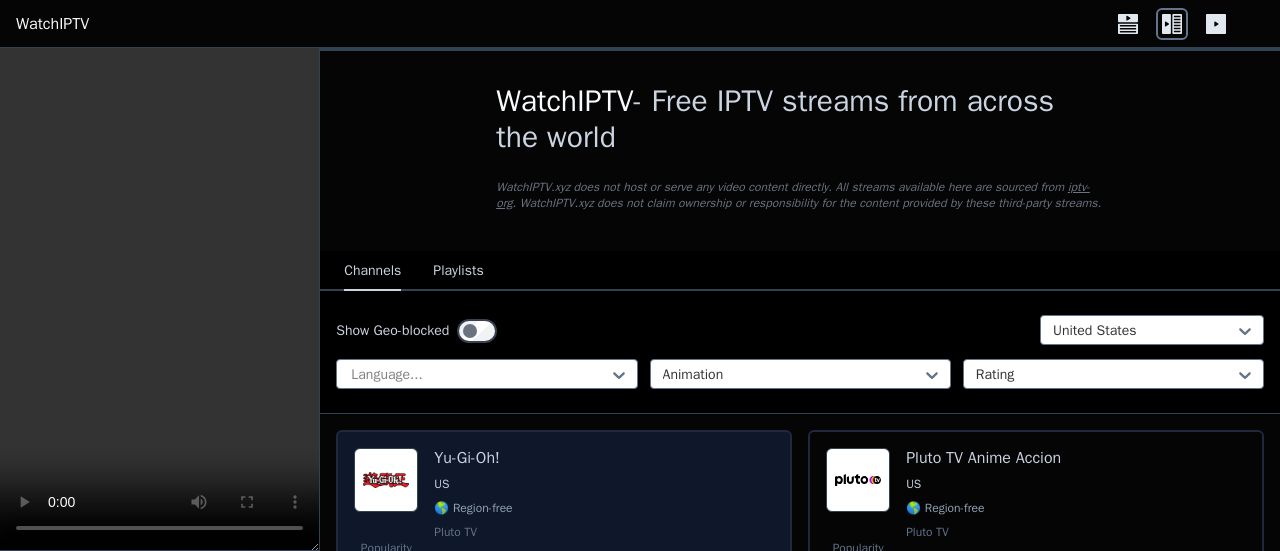 click on "Popularity 434 Yu-Gi-Oh! US 🌎 Region-free Pluto TV animation eng" at bounding box center [564, 522] 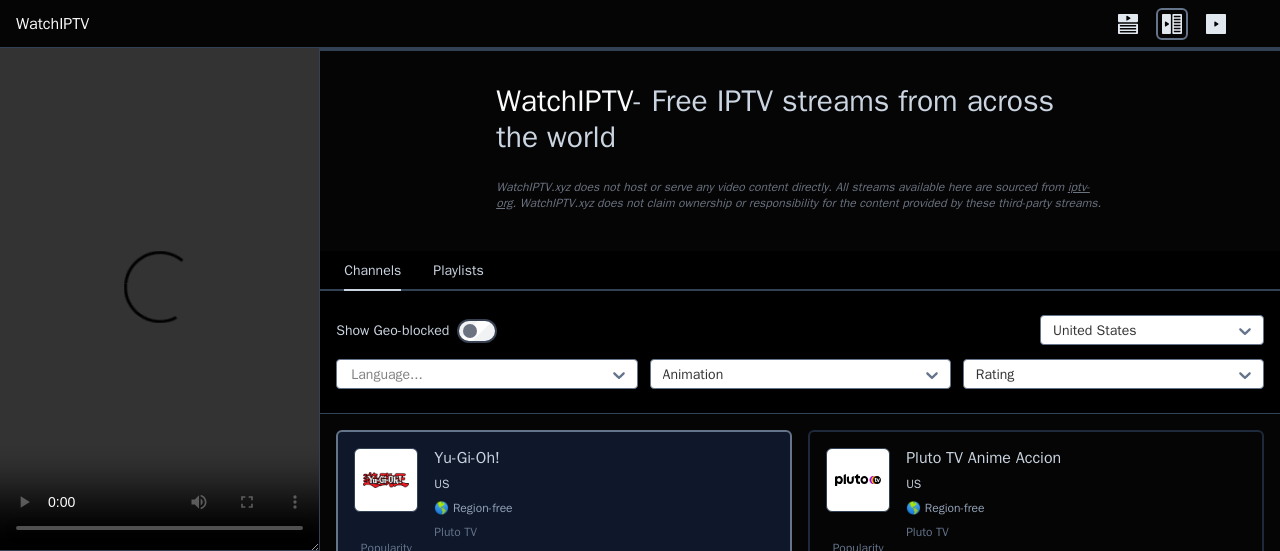 click on "Popularity 434 Yu-Gi-Oh! US 🌎 Region-free Pluto TV animation eng" at bounding box center (564, 522) 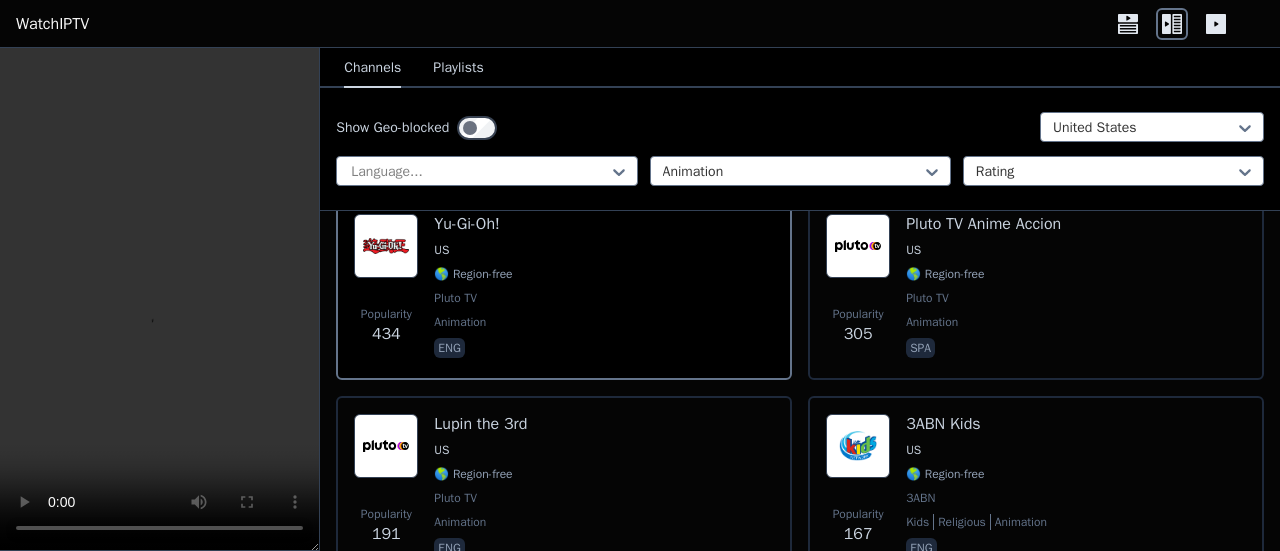 scroll, scrollTop: 256, scrollLeft: 0, axis: vertical 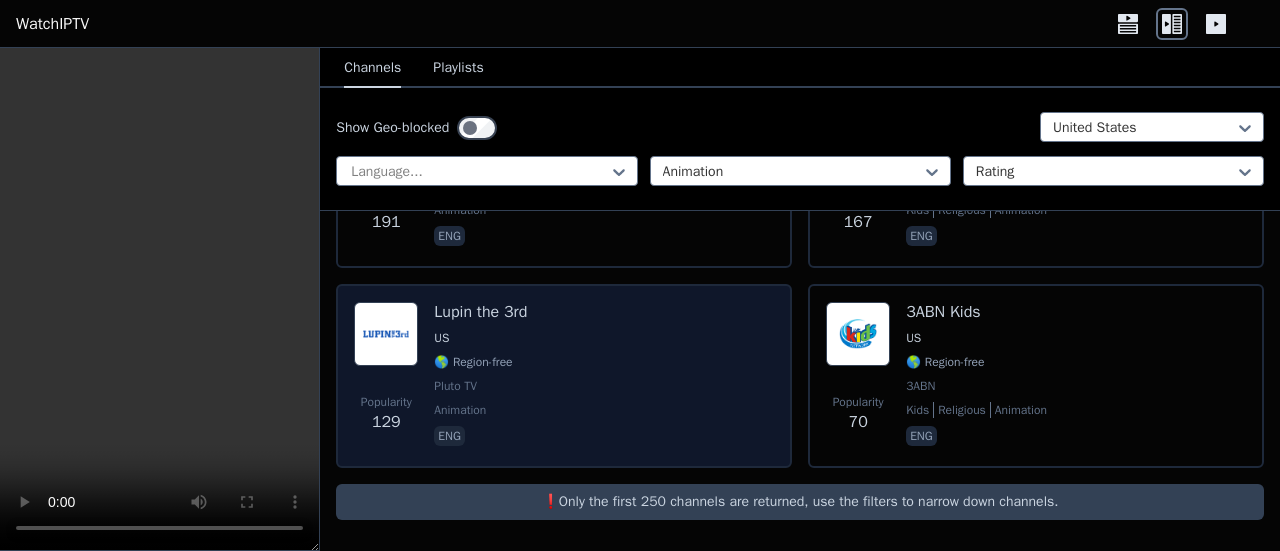 click on "🌎 Region-free" at bounding box center (480, 362) 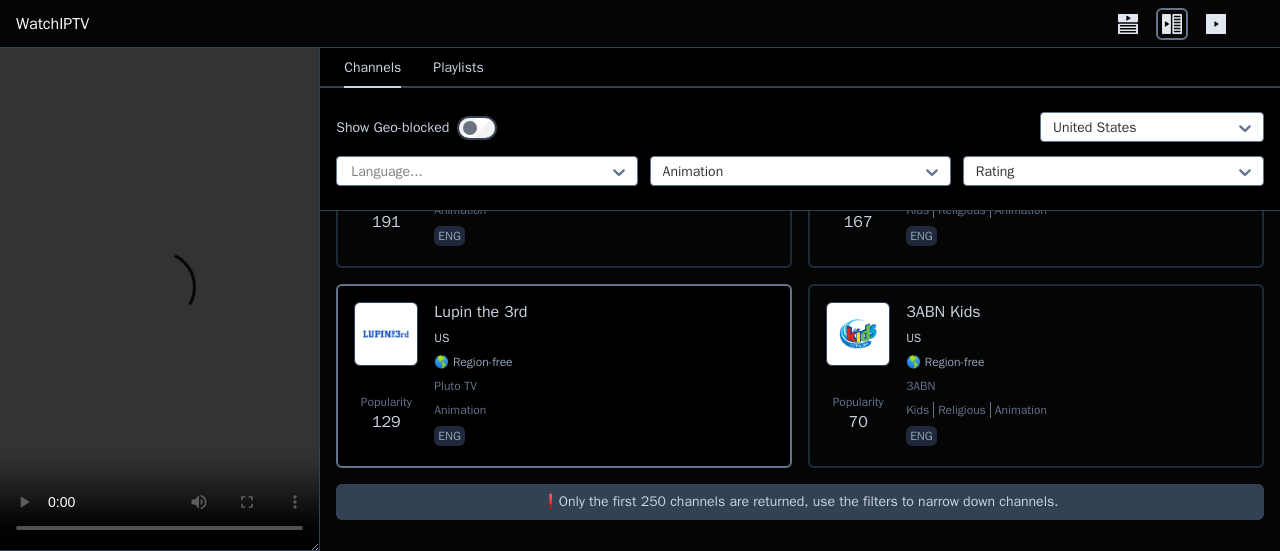 click at bounding box center [159, 299] 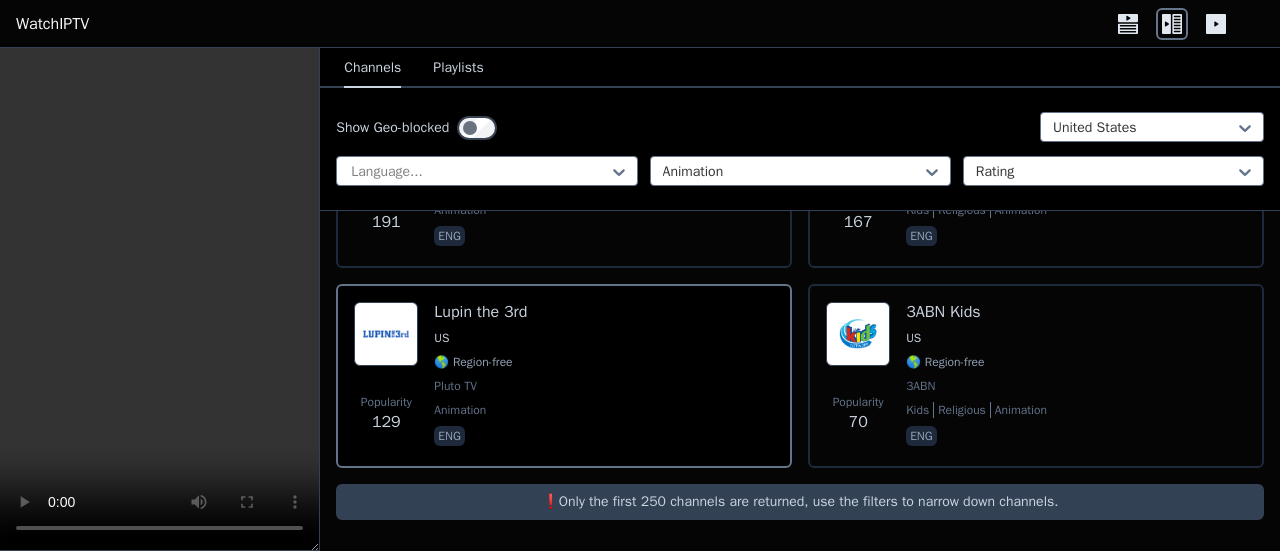 click at bounding box center (159, 299) 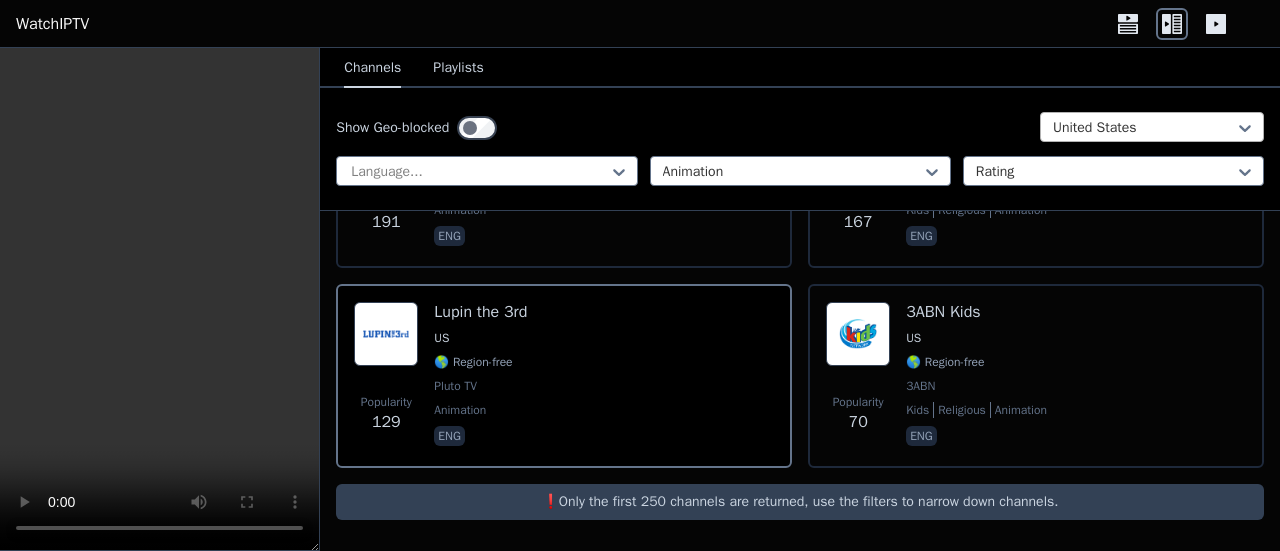 click on "United States" at bounding box center [1152, 127] 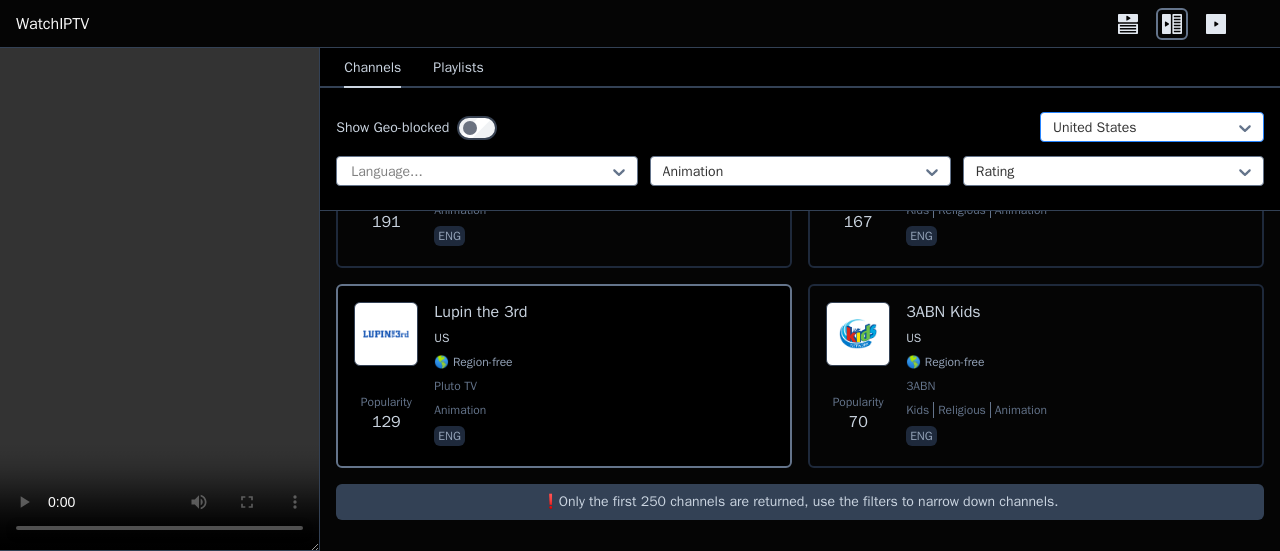 click on "United States" at bounding box center (1152, 127) 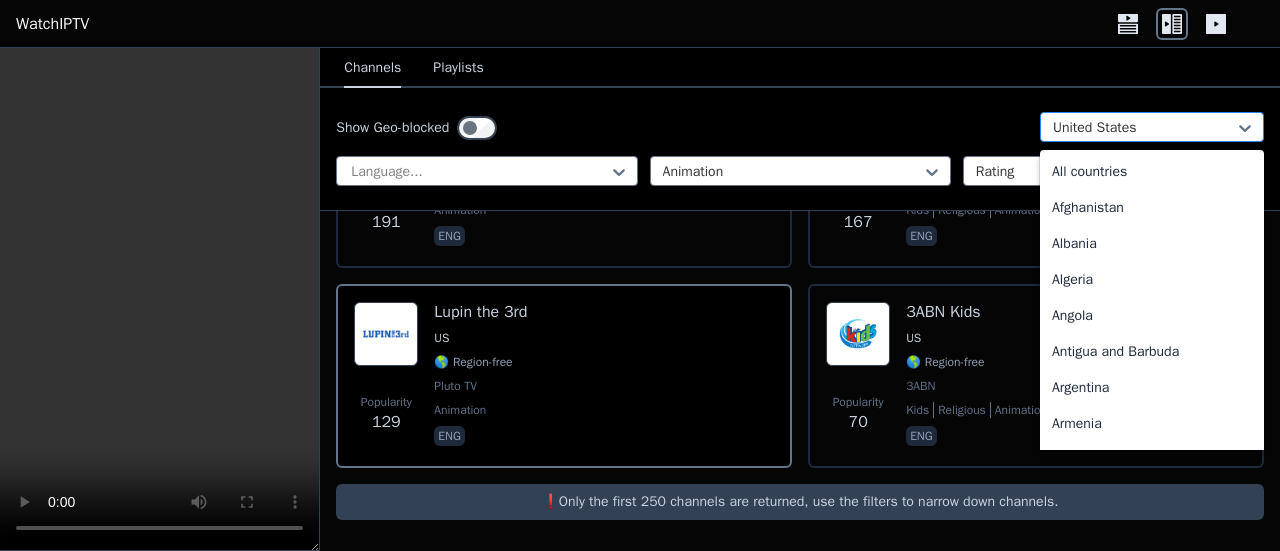 scroll, scrollTop: 6828, scrollLeft: 0, axis: vertical 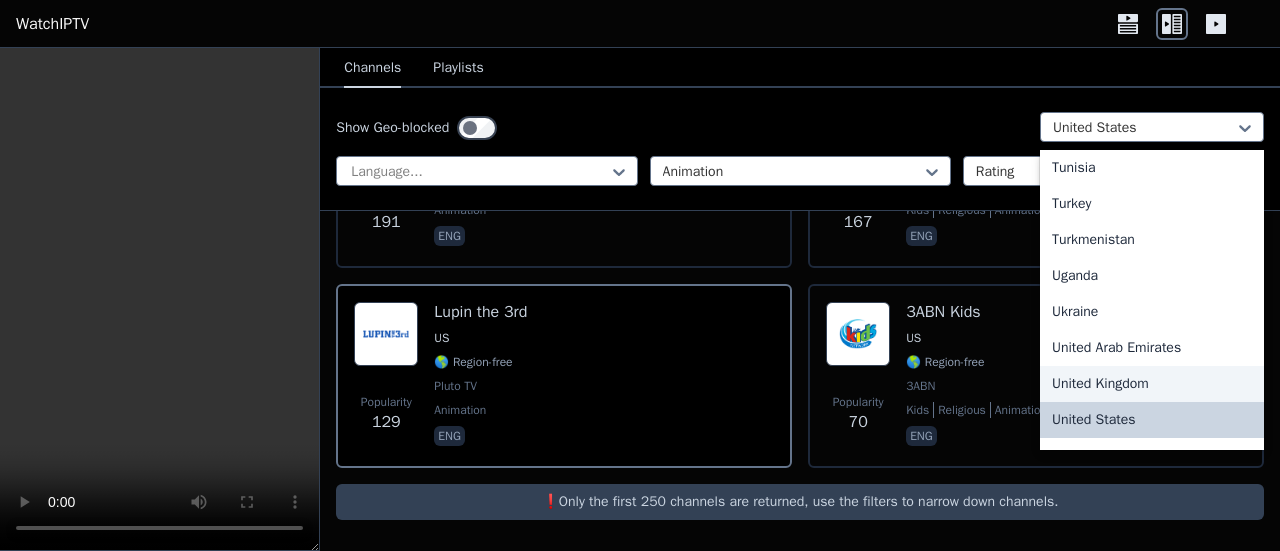 click on "United Kingdom" at bounding box center [1152, 384] 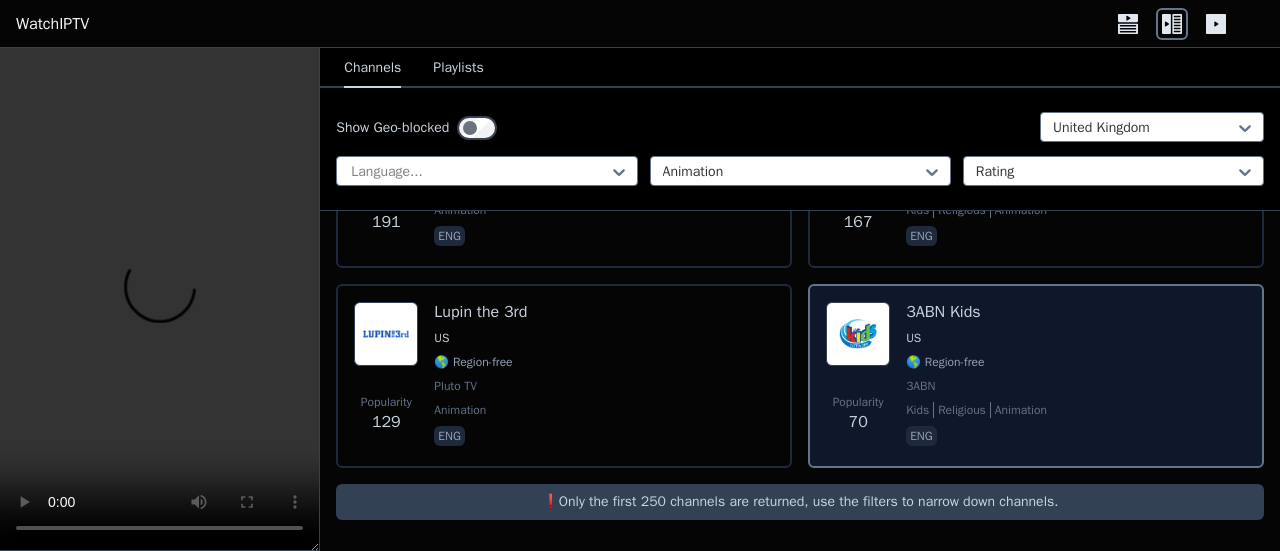 scroll, scrollTop: 0, scrollLeft: 0, axis: both 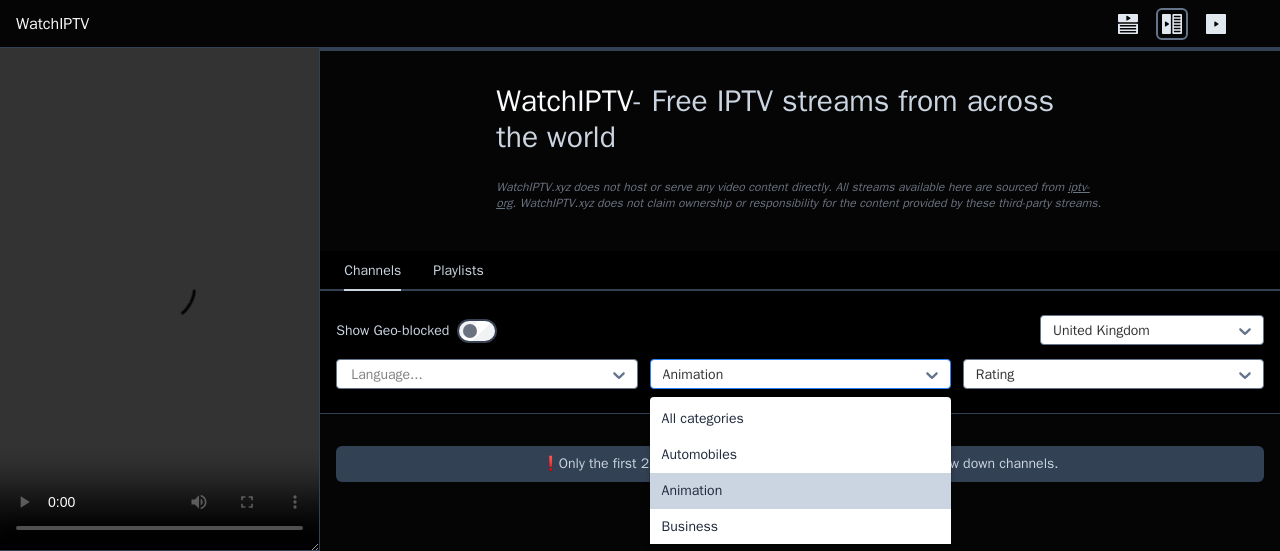 click at bounding box center [792, 375] 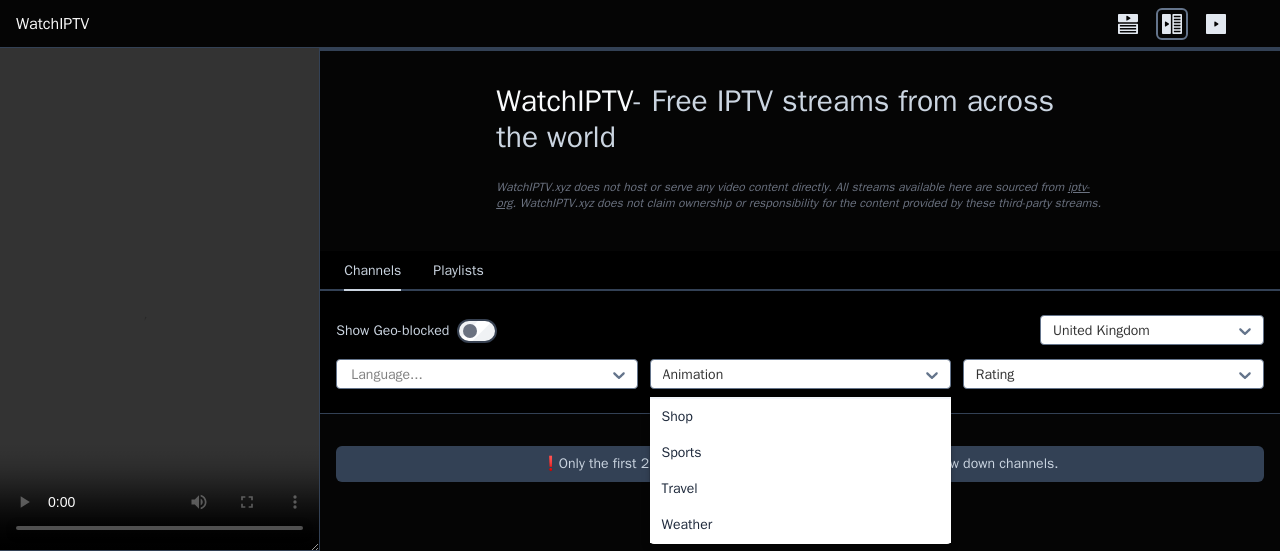 scroll, scrollTop: 833, scrollLeft: 0, axis: vertical 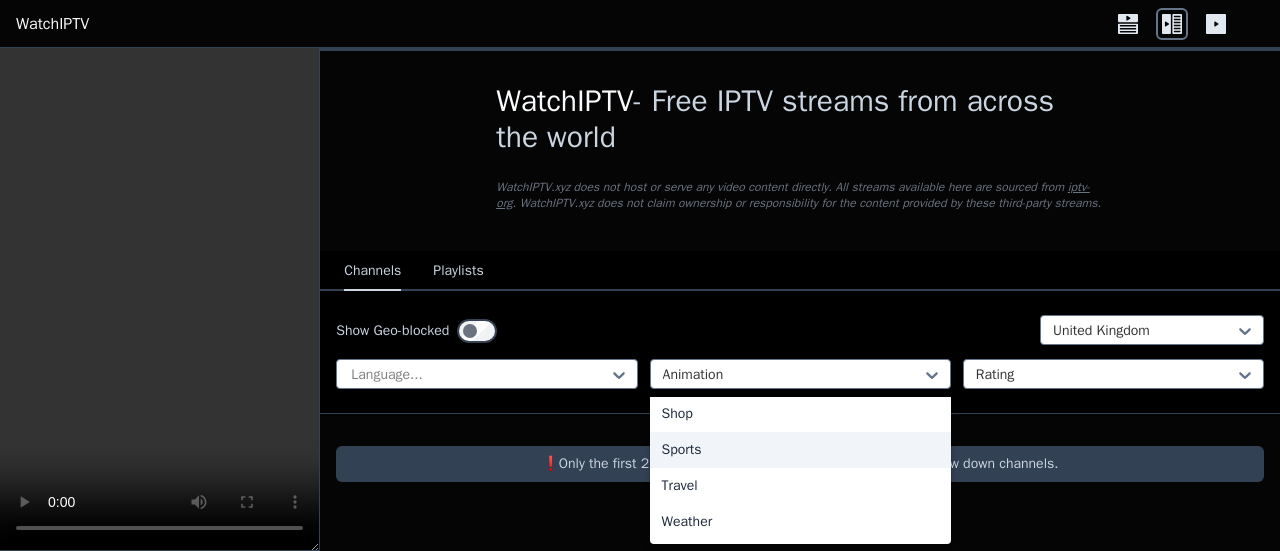 click on "Sports" at bounding box center [800, 450] 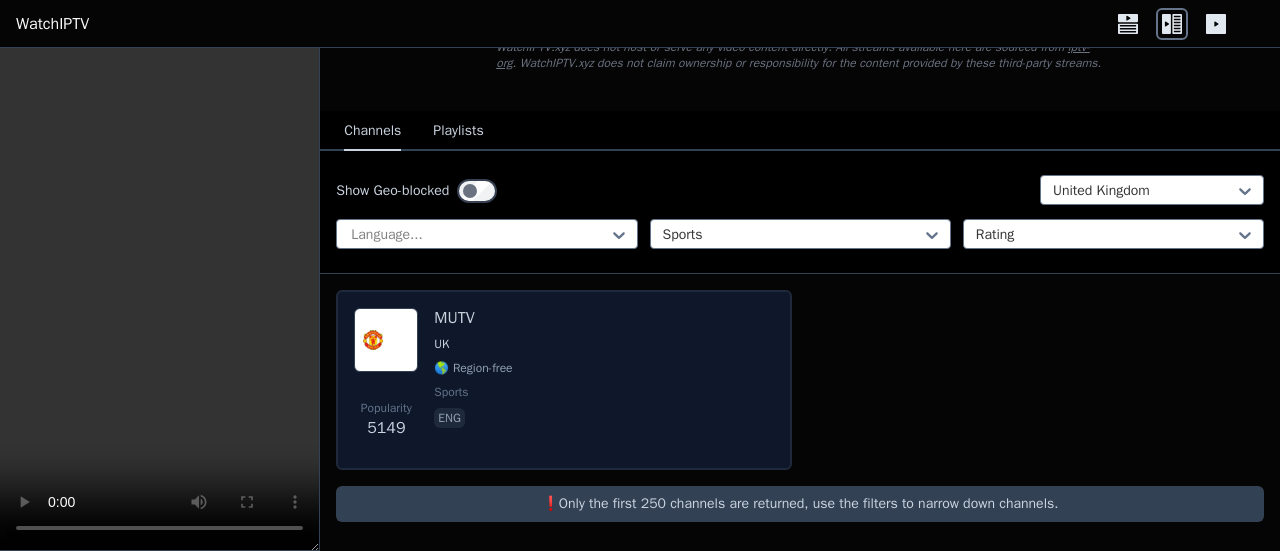 scroll, scrollTop: 142, scrollLeft: 0, axis: vertical 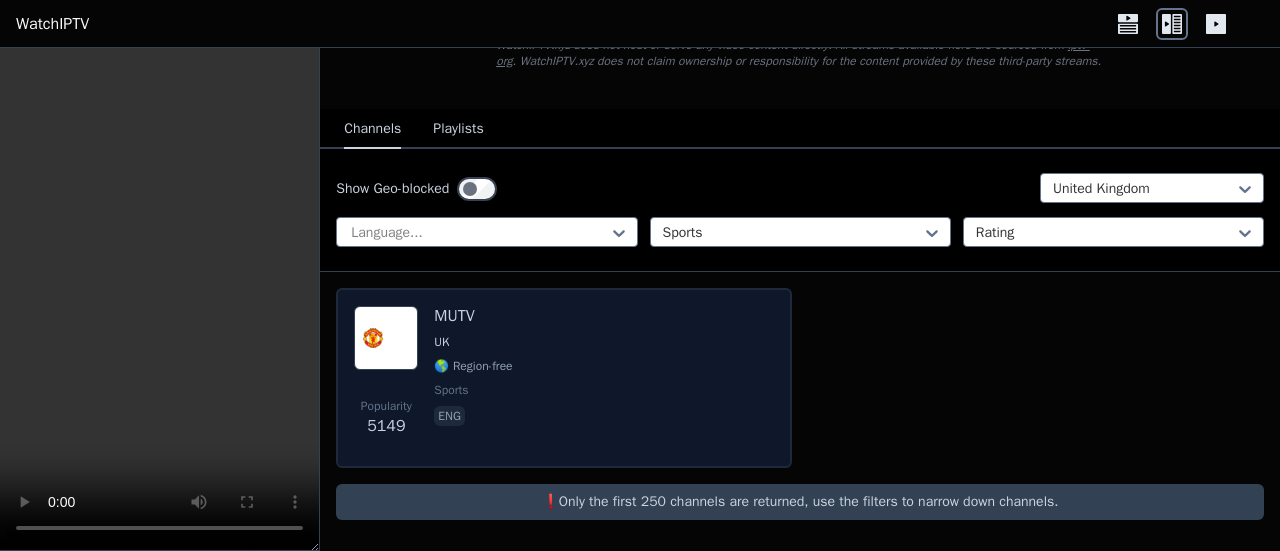 click on "Popularity 5149 MUTV UK 🌎 Region-free sports eng" at bounding box center [564, 378] 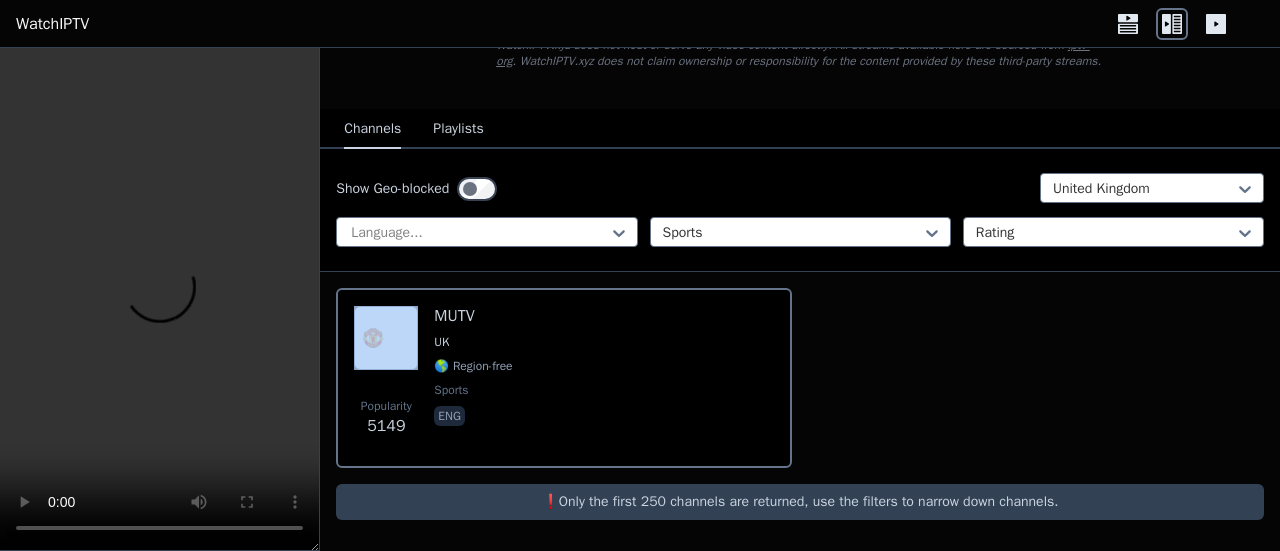 click on "Playlists" at bounding box center [458, 130] 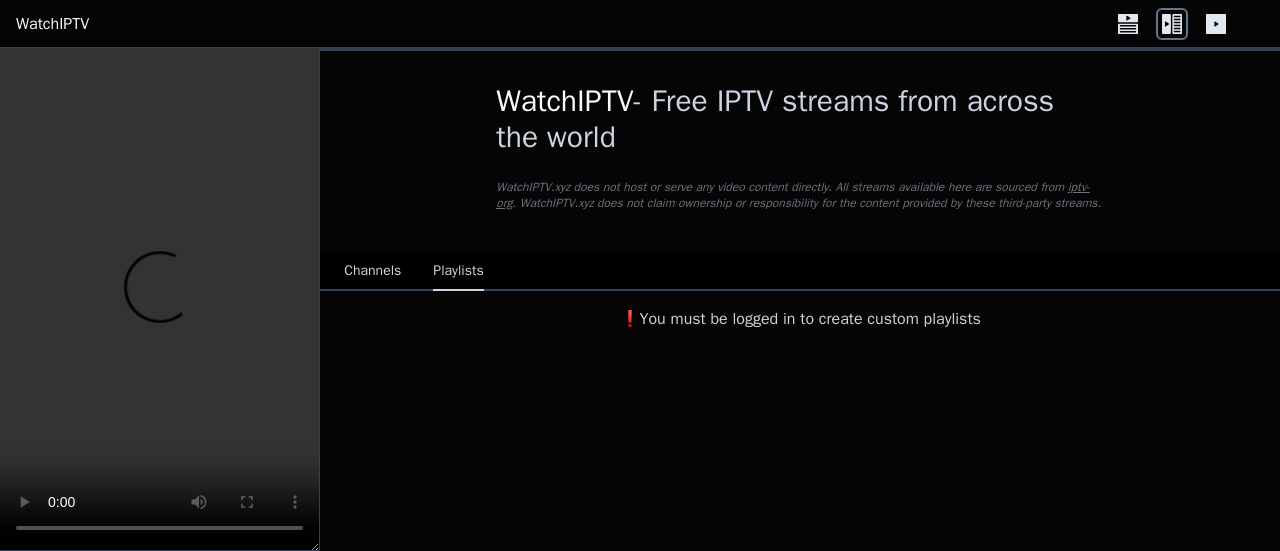 scroll, scrollTop: 0, scrollLeft: 0, axis: both 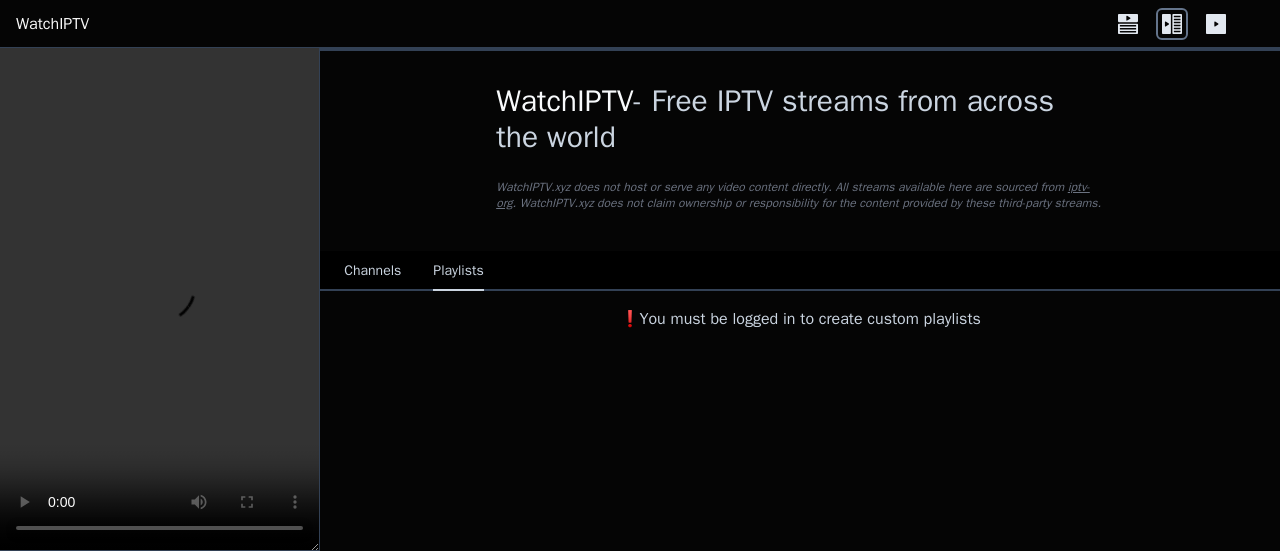 click on "Channels" at bounding box center [372, 272] 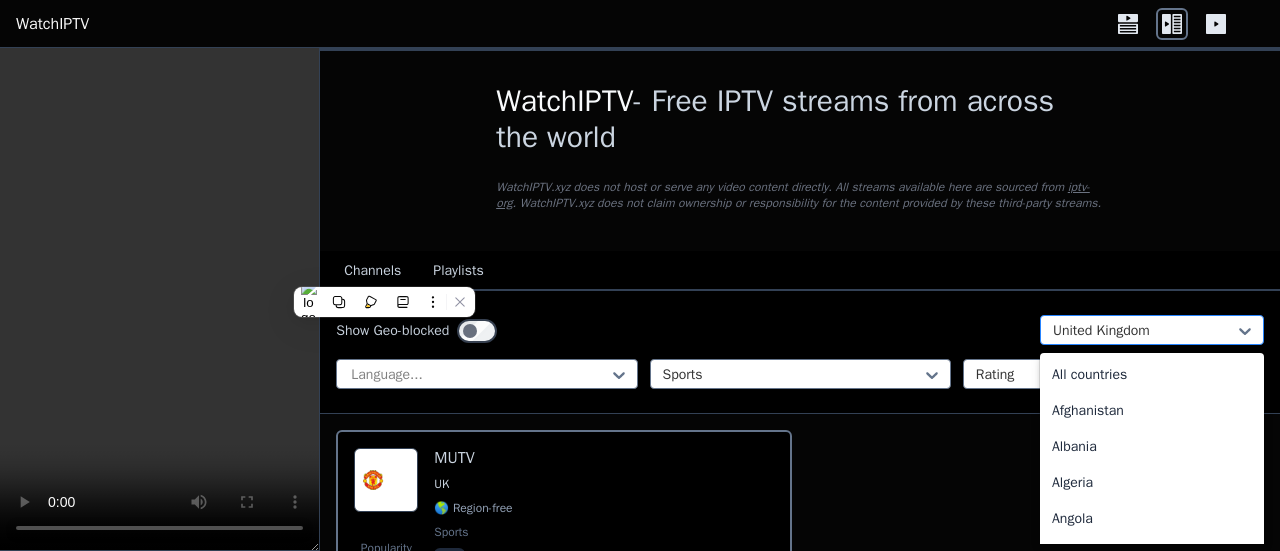 click on "United Kingdom" at bounding box center (1152, 330) 